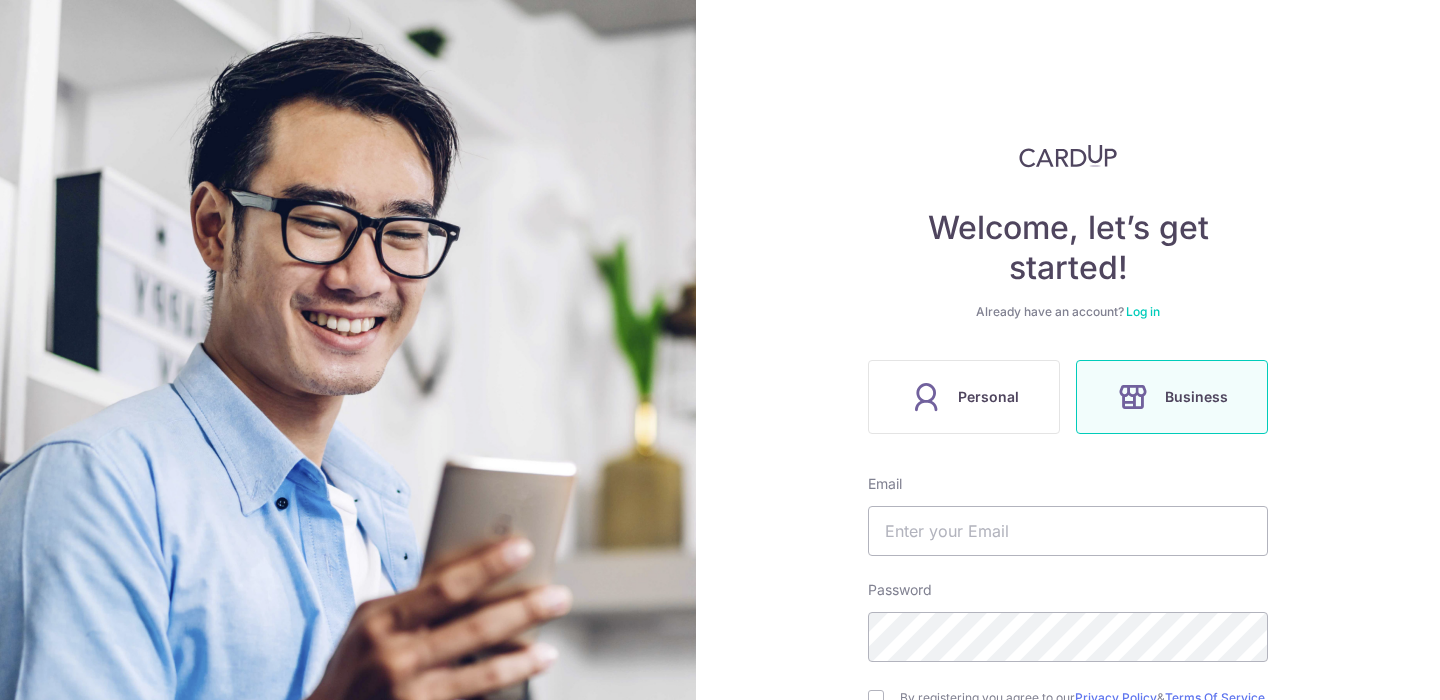 scroll, scrollTop: 0, scrollLeft: 0, axis: both 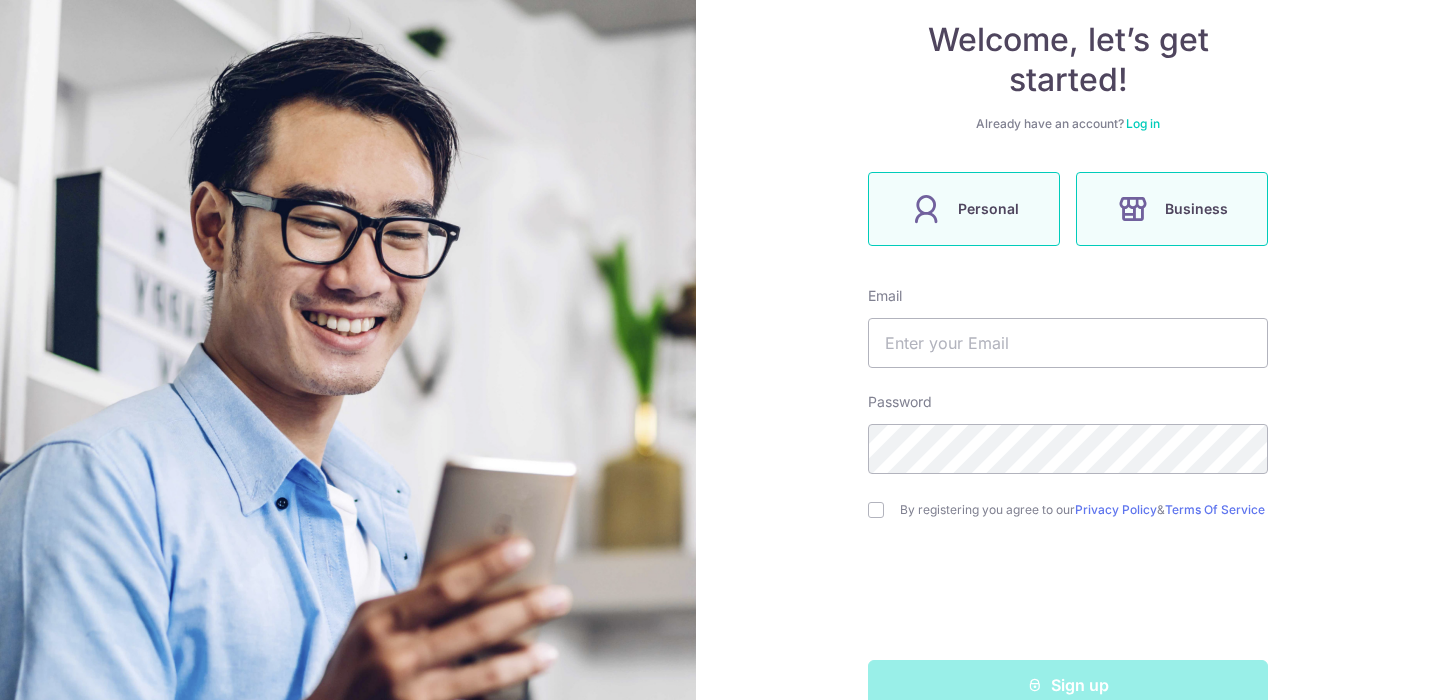 click on "Personal" at bounding box center [988, 209] 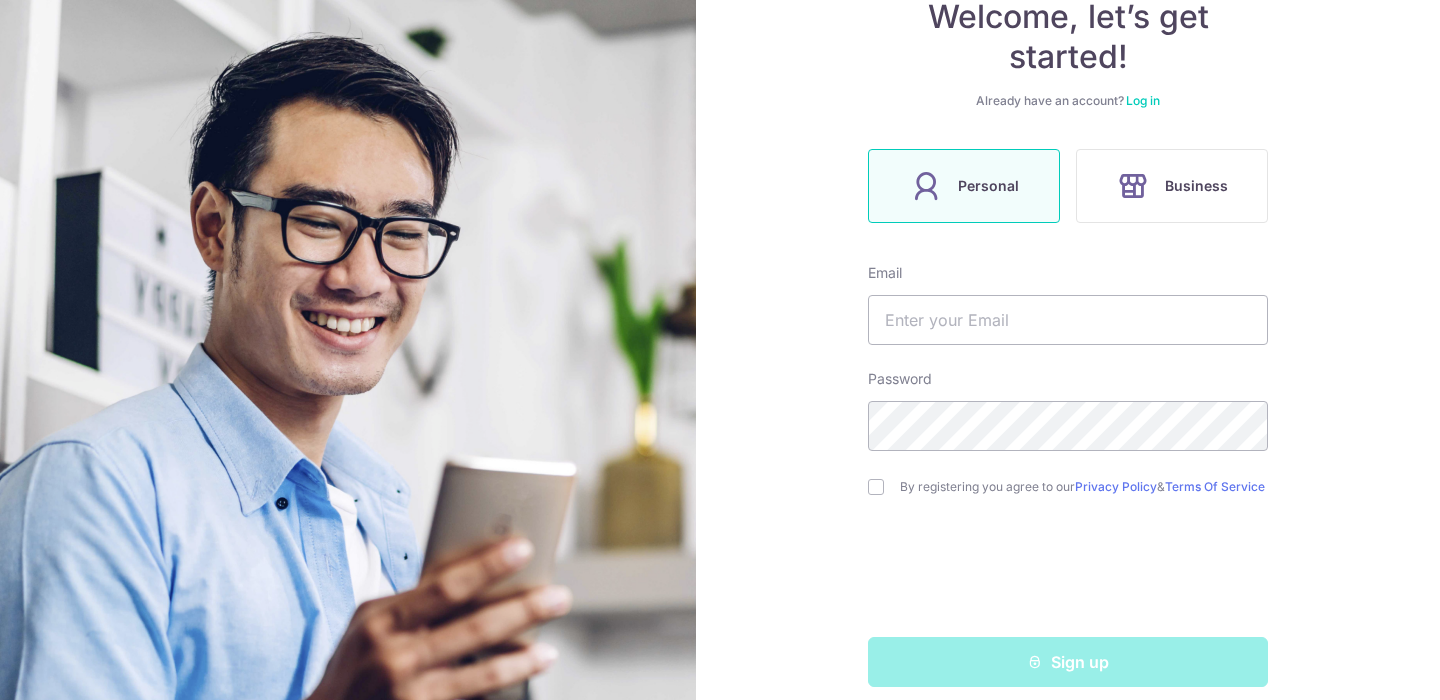 scroll, scrollTop: 238, scrollLeft: 0, axis: vertical 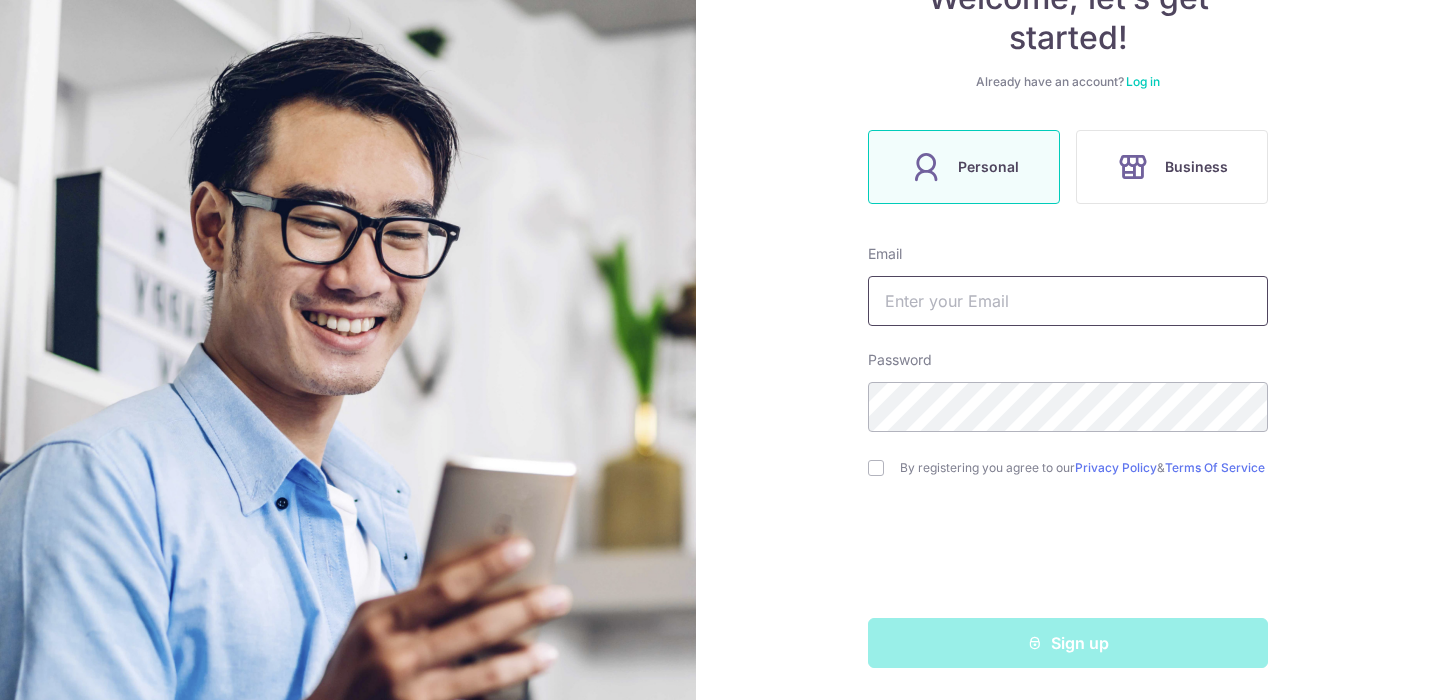 click at bounding box center [1068, 301] 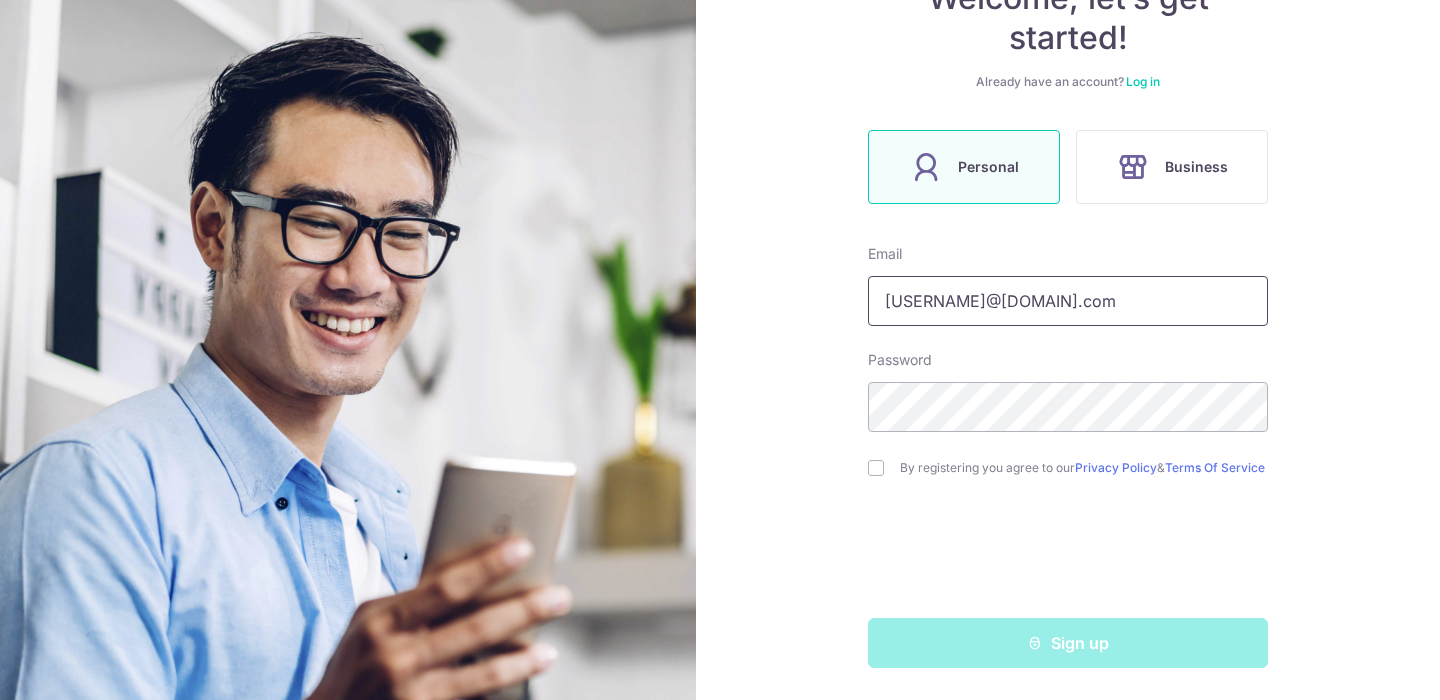 type on "[USERNAME]@[DOMAIN].com" 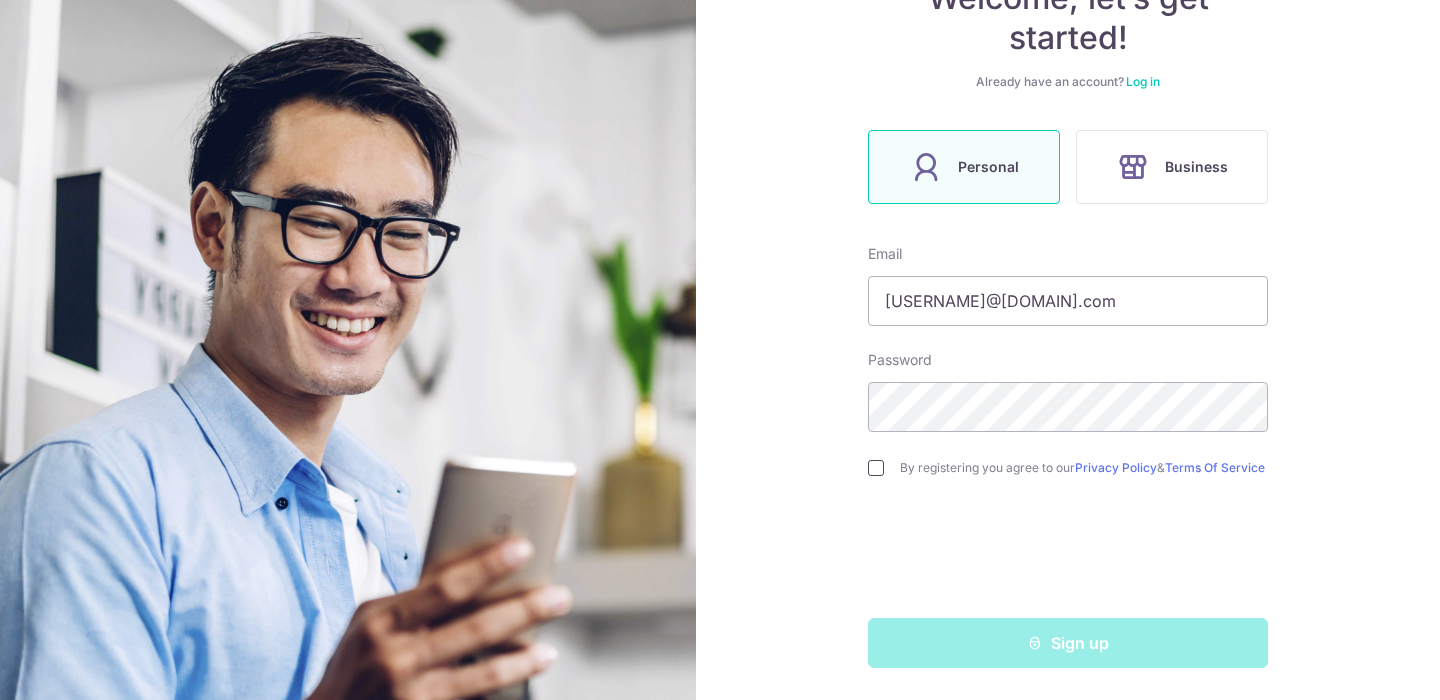 click at bounding box center [876, 468] 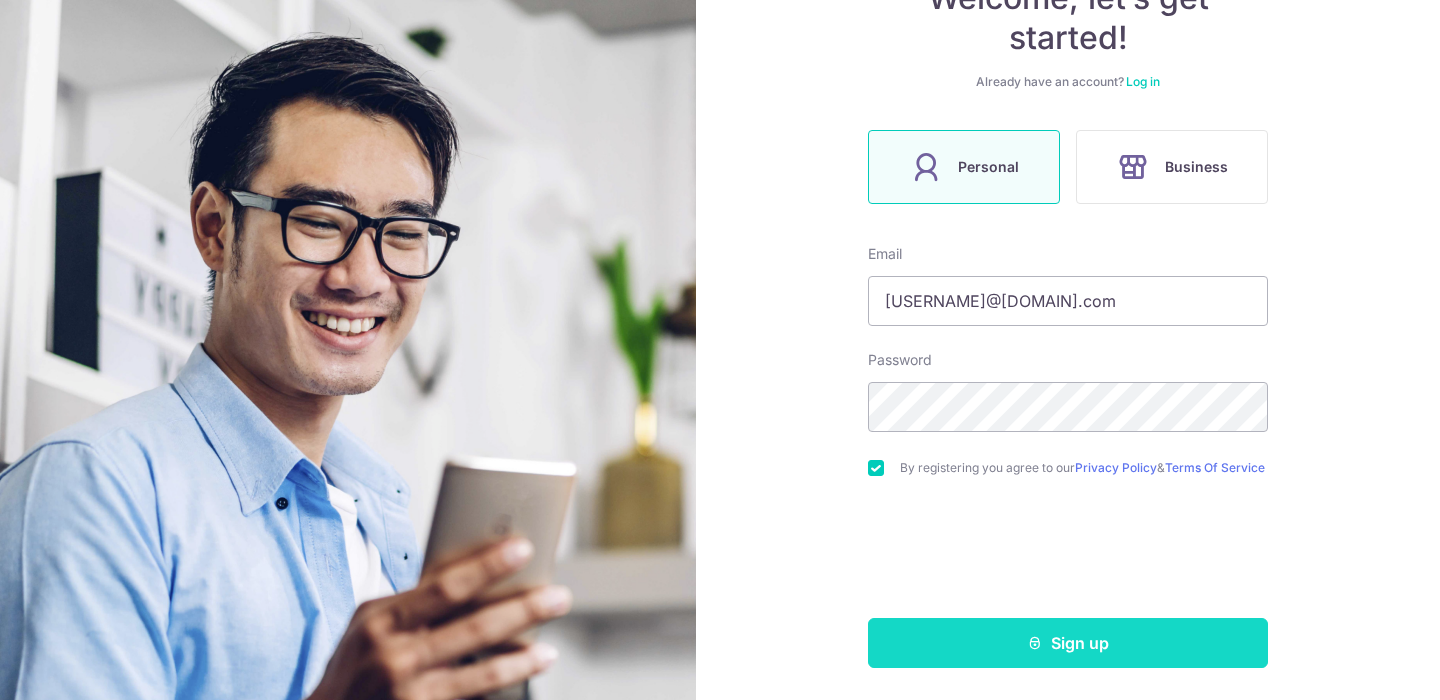 click on "Sign up" at bounding box center [1068, 643] 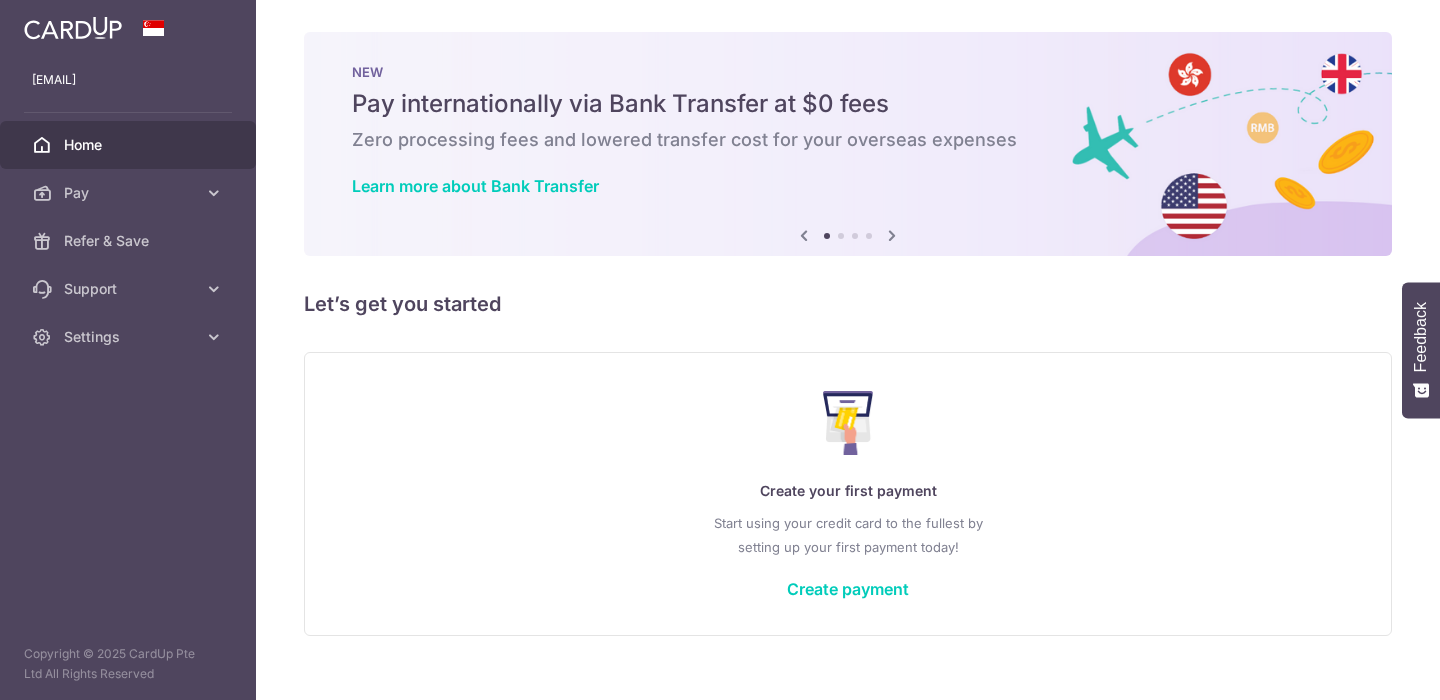 scroll, scrollTop: 0, scrollLeft: 0, axis: both 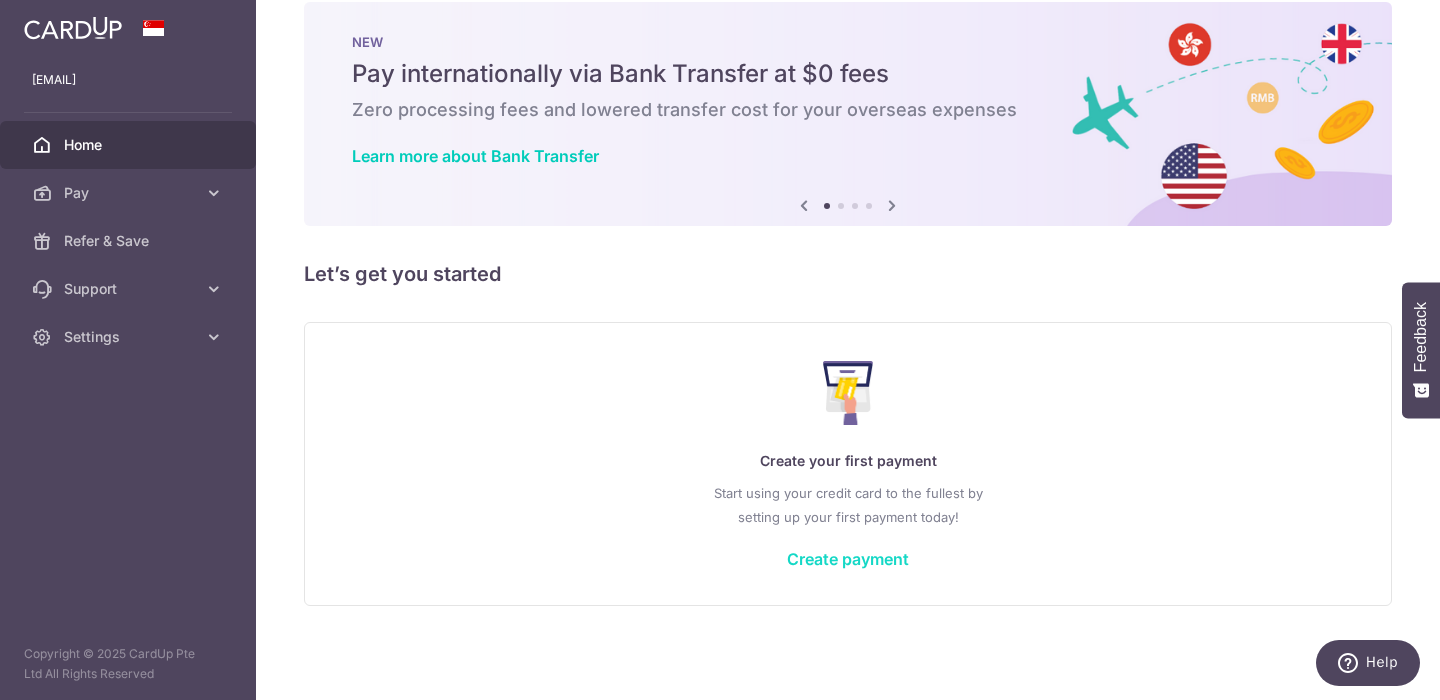 click on "Create payment" at bounding box center (848, 559) 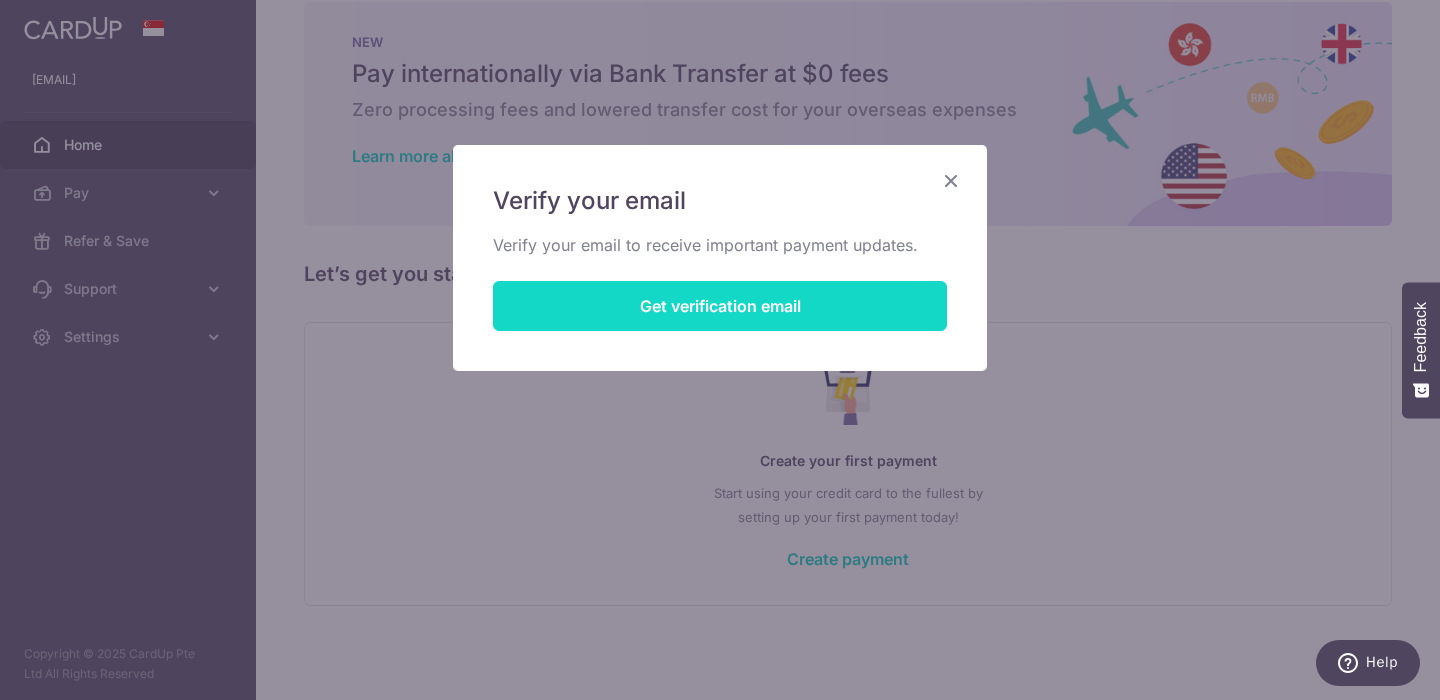 click on "Get verification email" at bounding box center [720, 306] 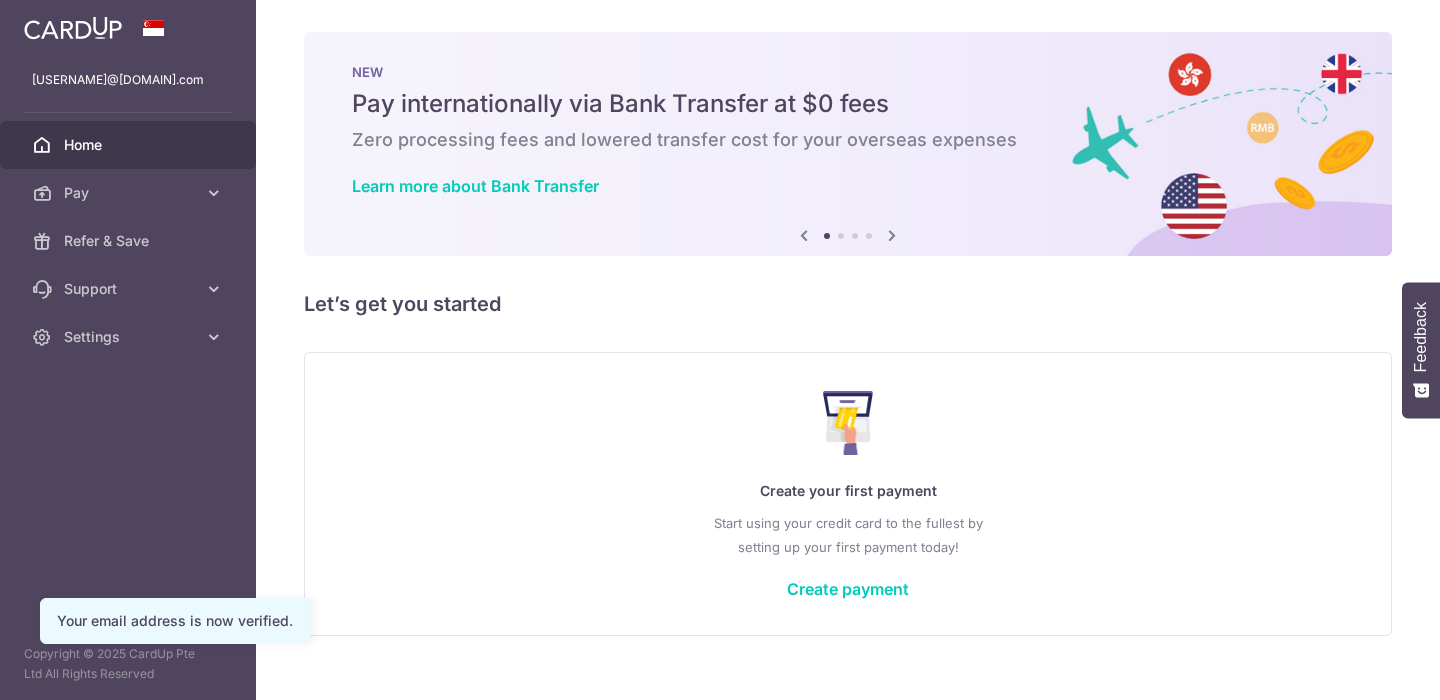 scroll, scrollTop: 0, scrollLeft: 0, axis: both 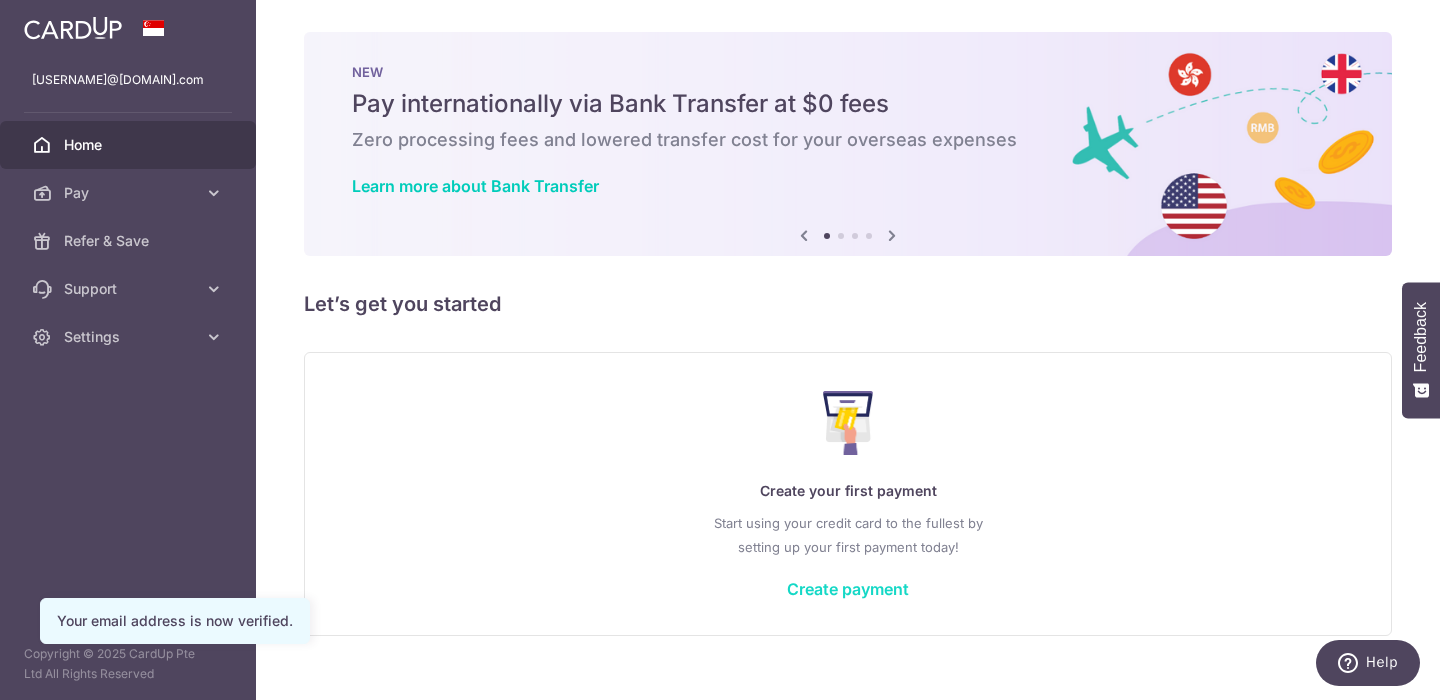 click on "Create payment" at bounding box center (848, 589) 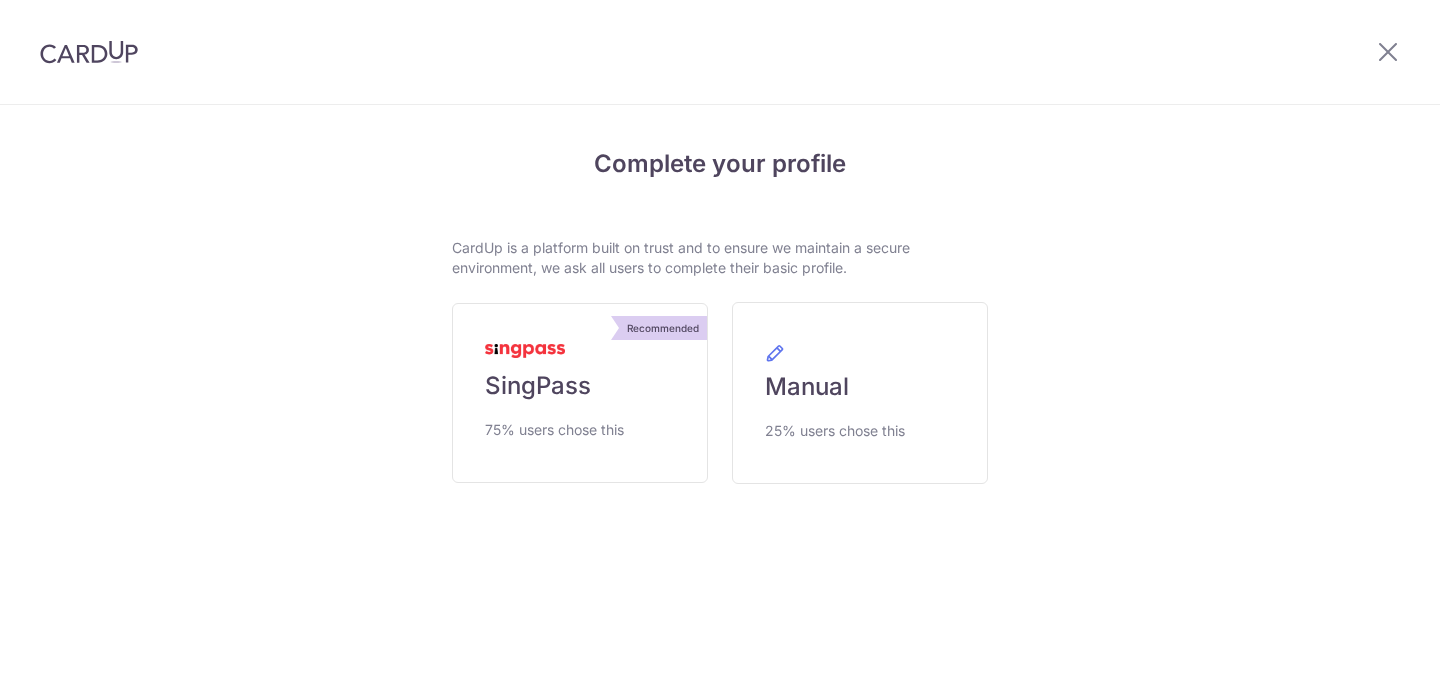 scroll, scrollTop: 0, scrollLeft: 0, axis: both 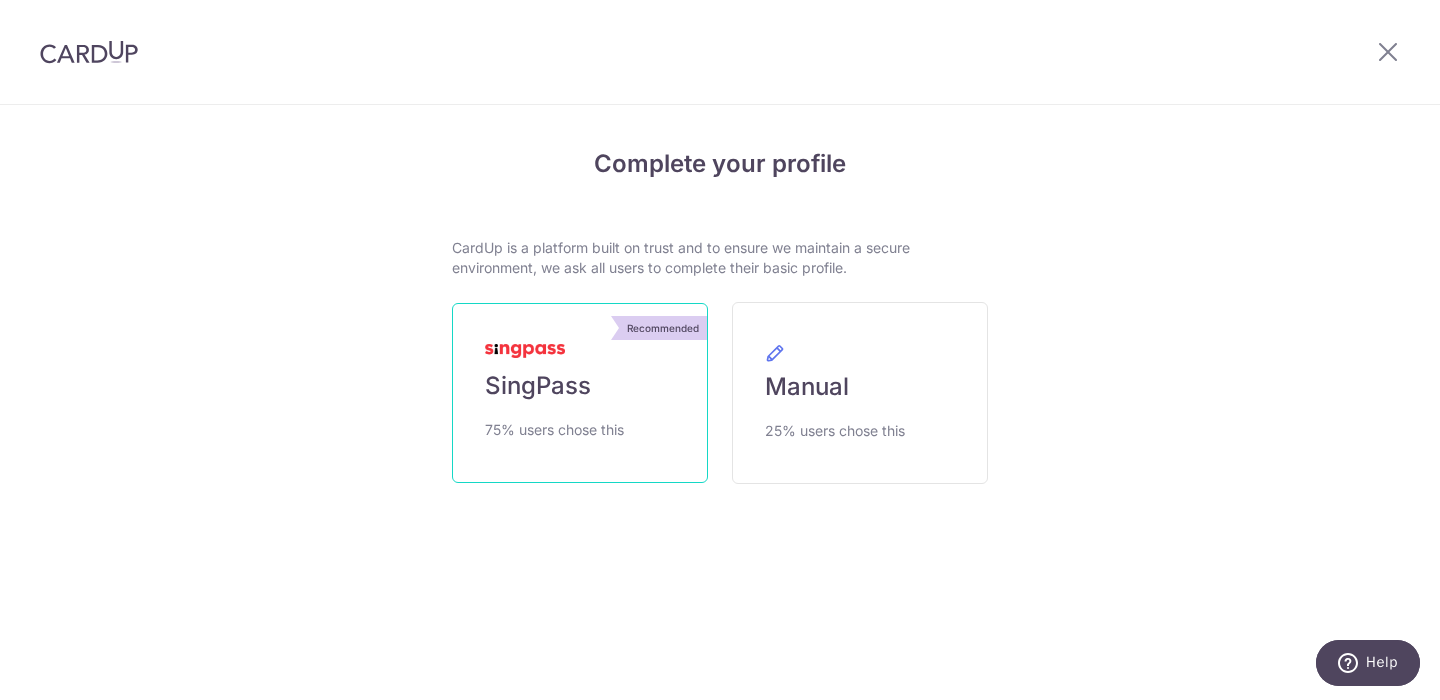 click on "SingPass" at bounding box center [538, 386] 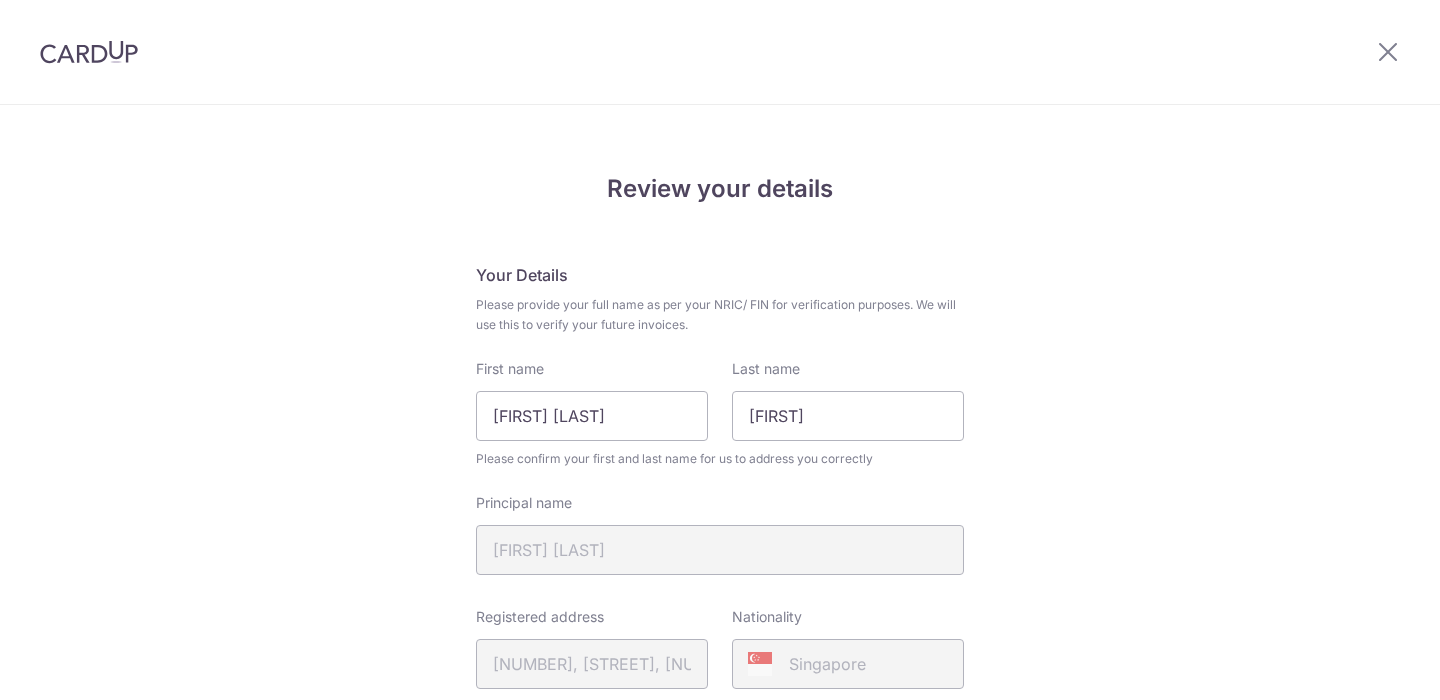 scroll, scrollTop: 0, scrollLeft: 0, axis: both 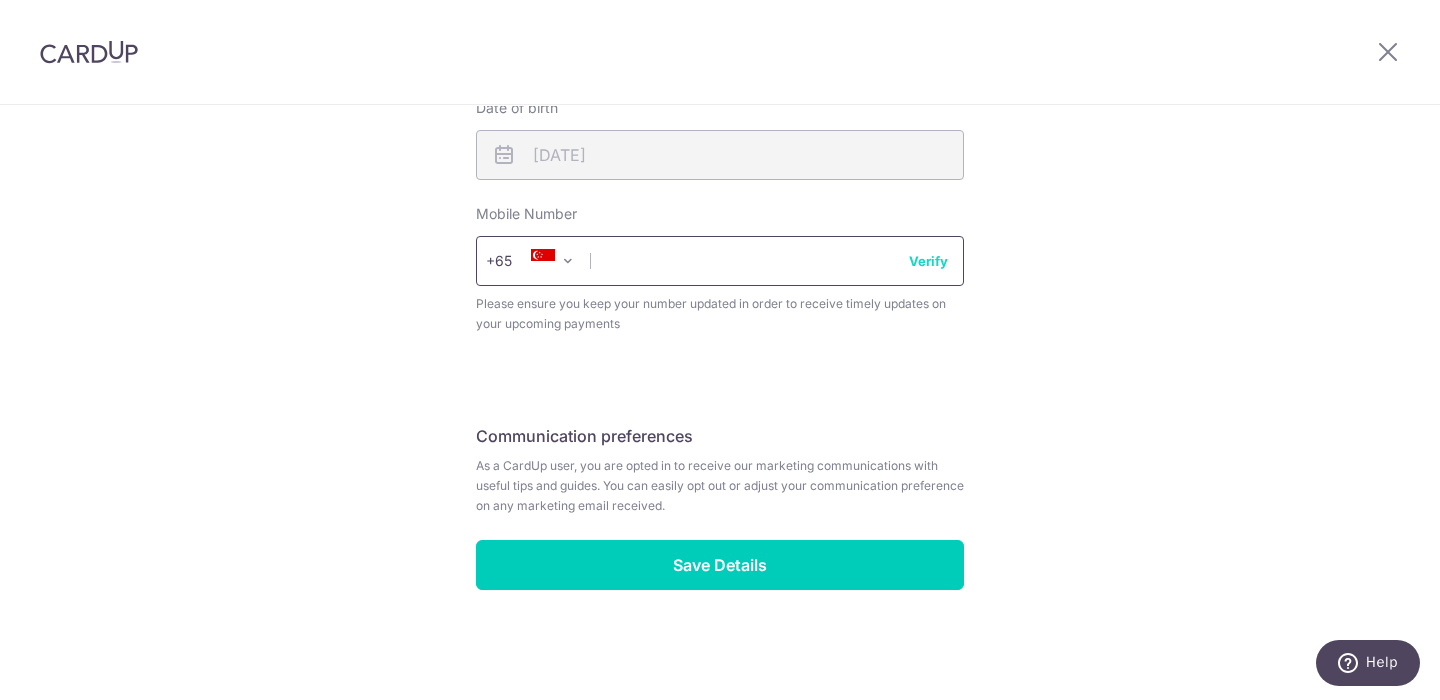 click at bounding box center [720, 261] 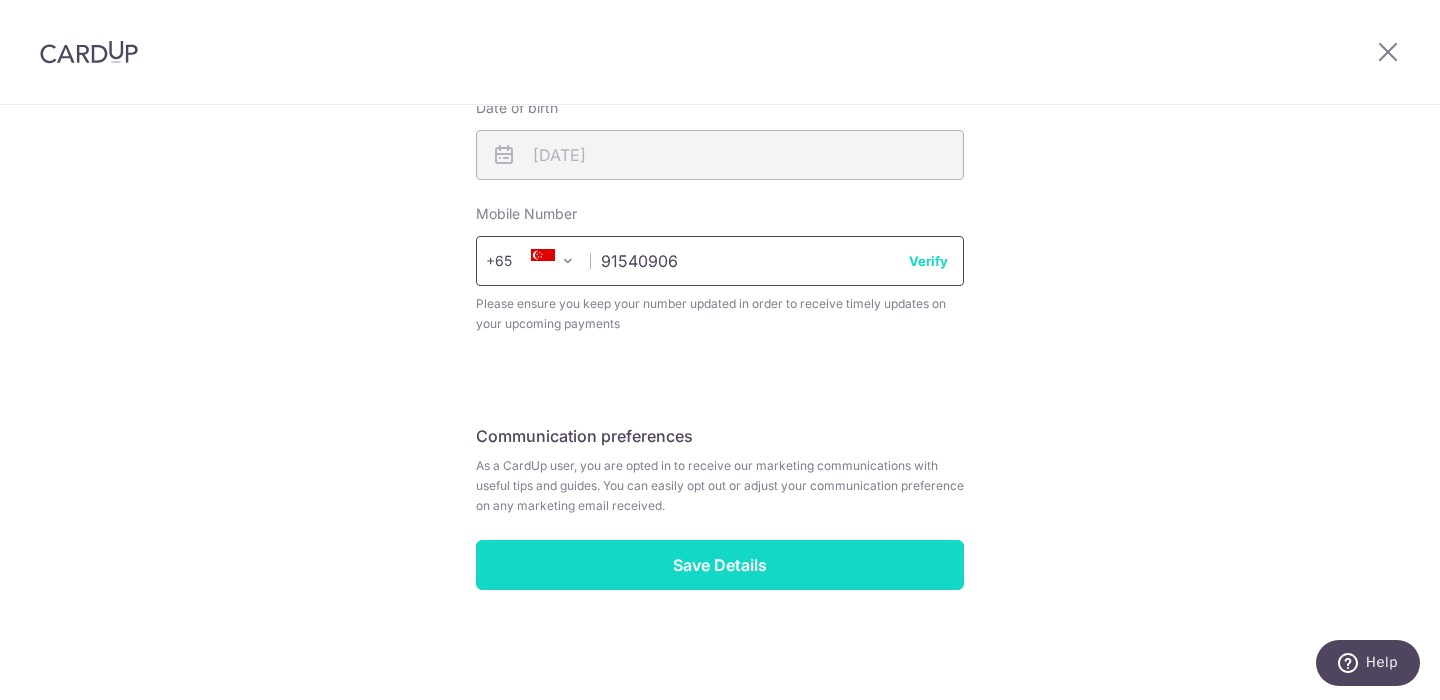 type on "91540906" 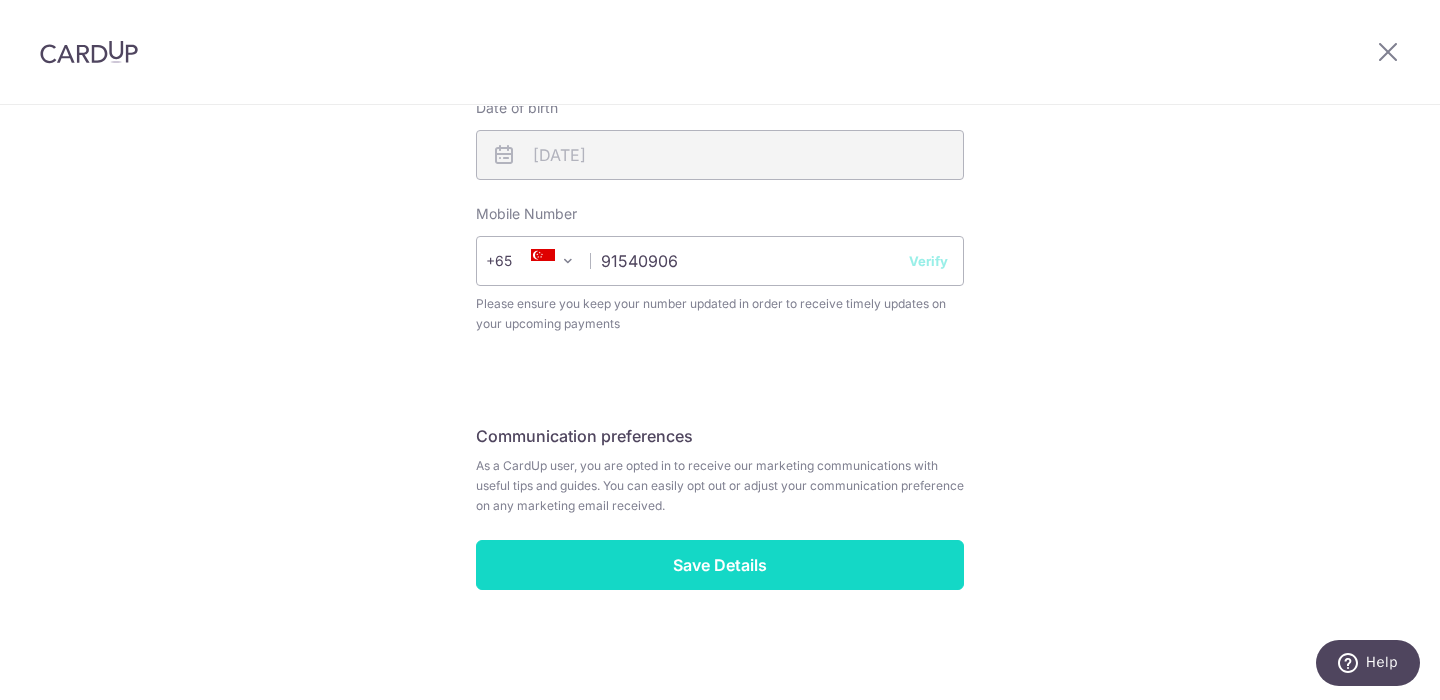 click on "Save Details" at bounding box center (720, 565) 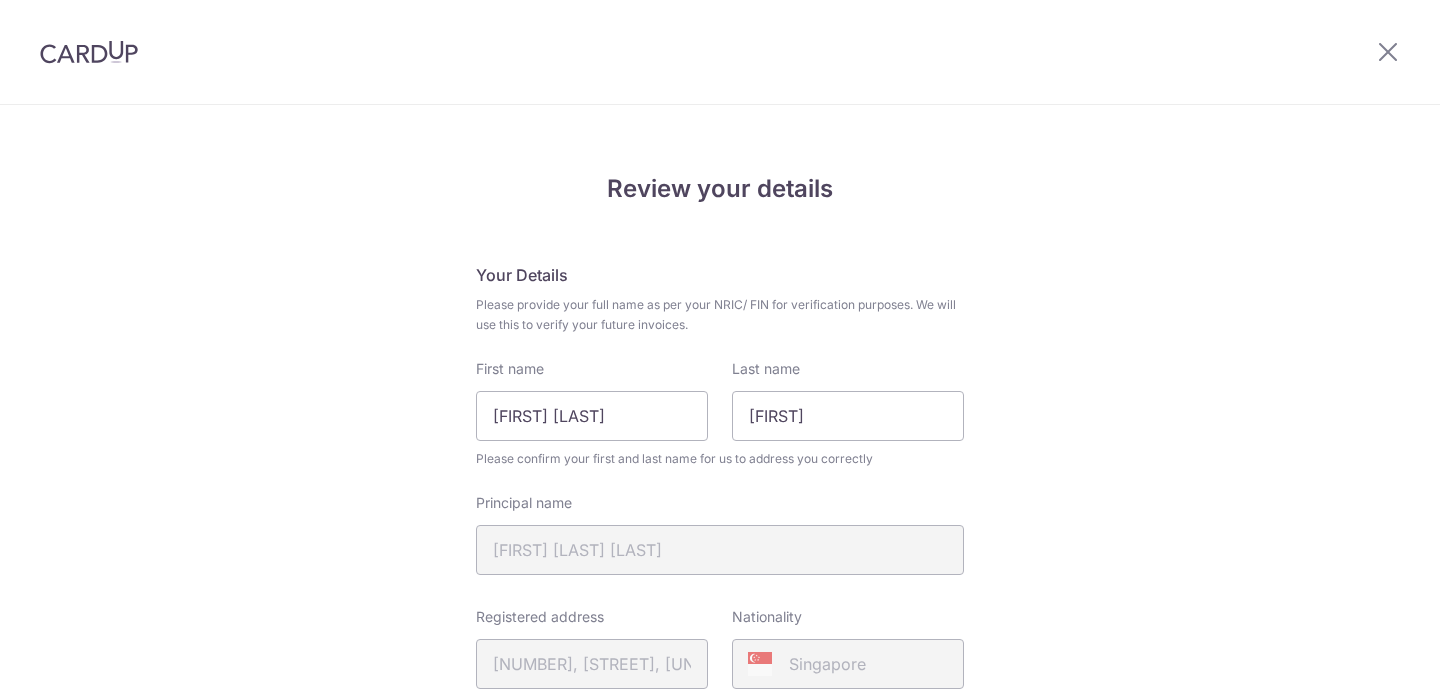 scroll, scrollTop: 0, scrollLeft: 0, axis: both 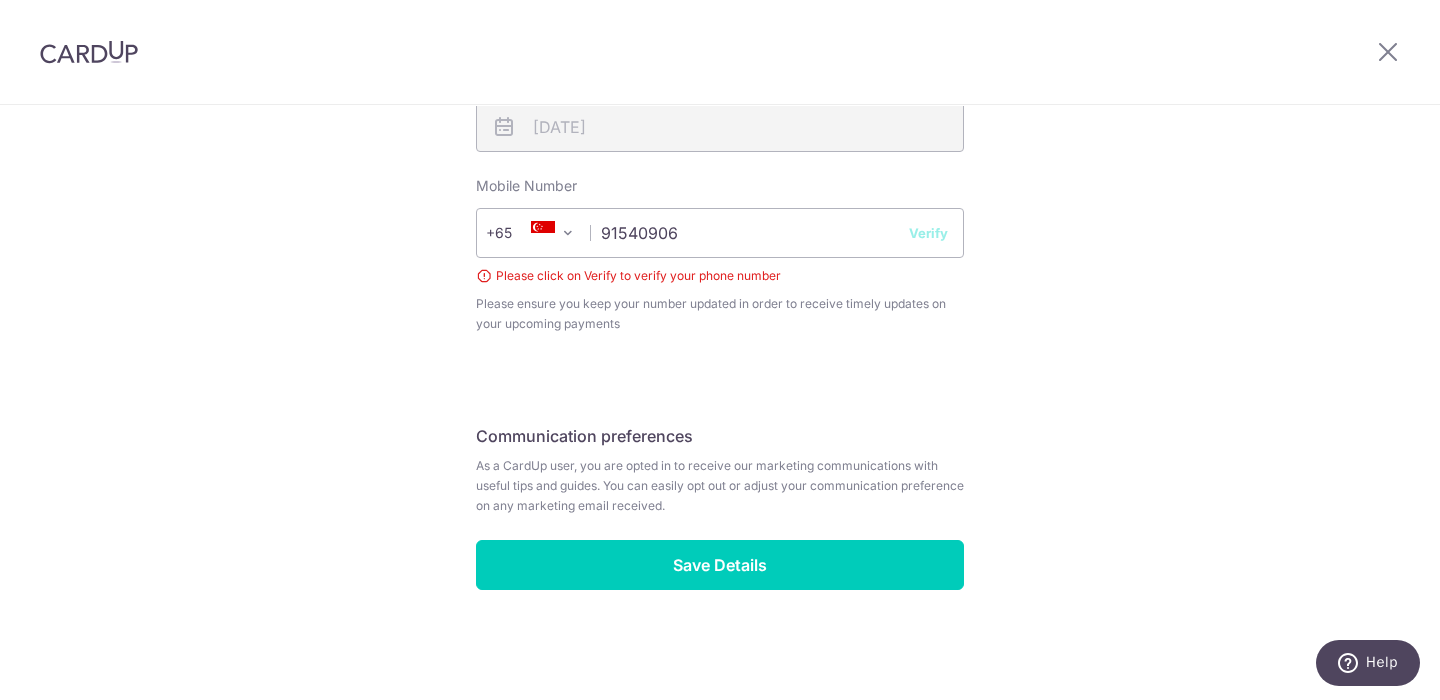 click on "Verify" at bounding box center (928, 233) 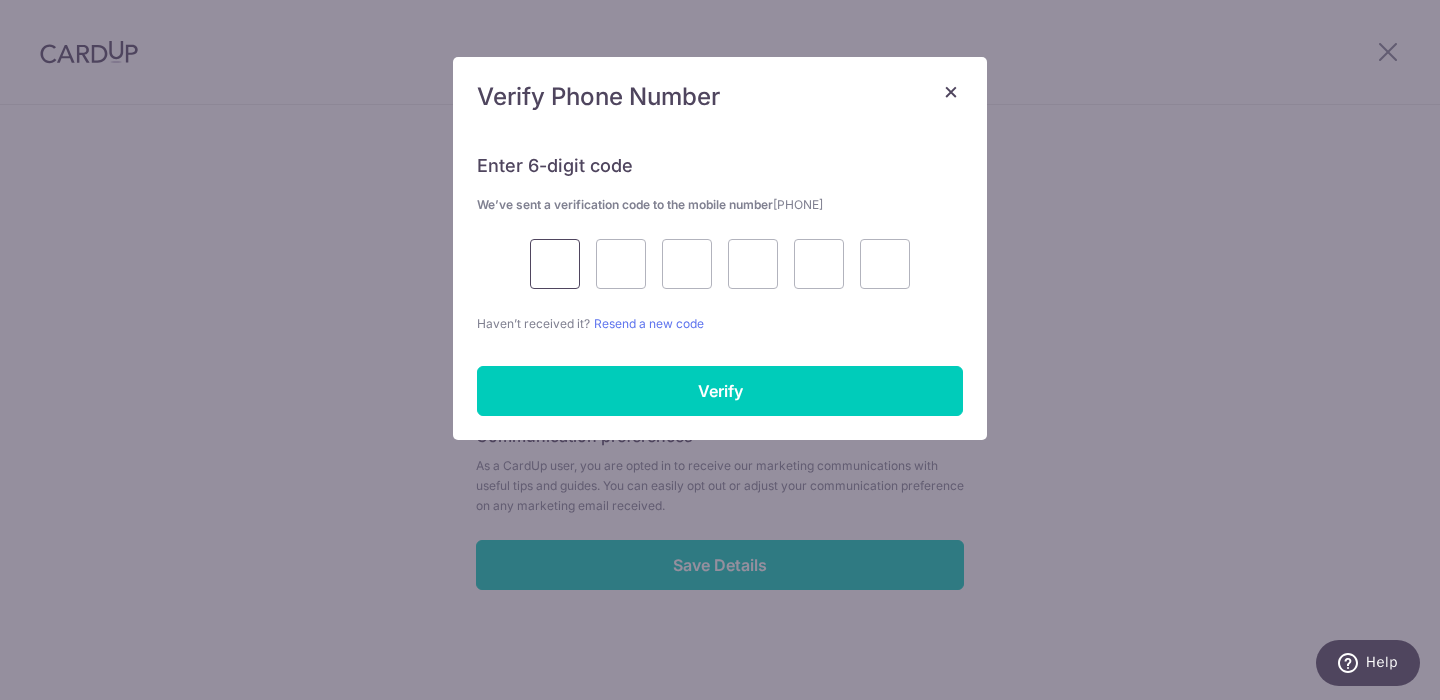 click at bounding box center [555, 264] 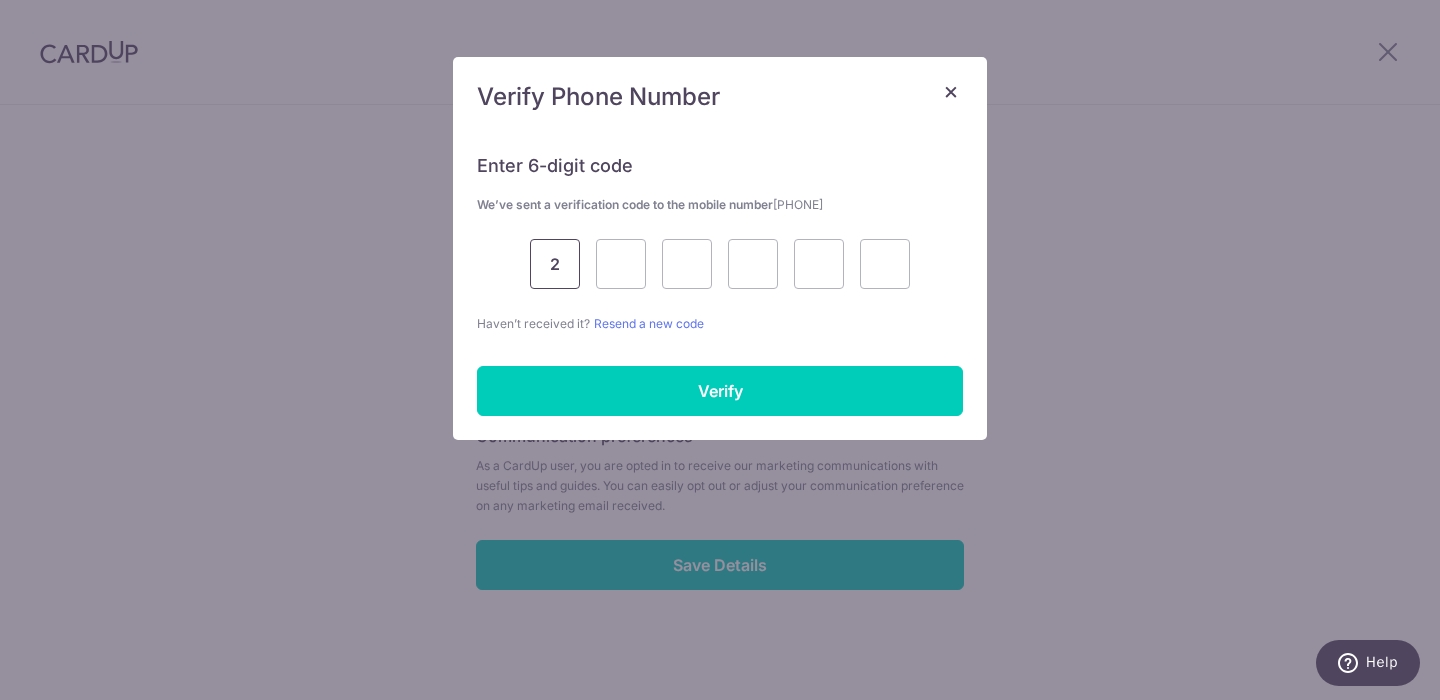 type on "2" 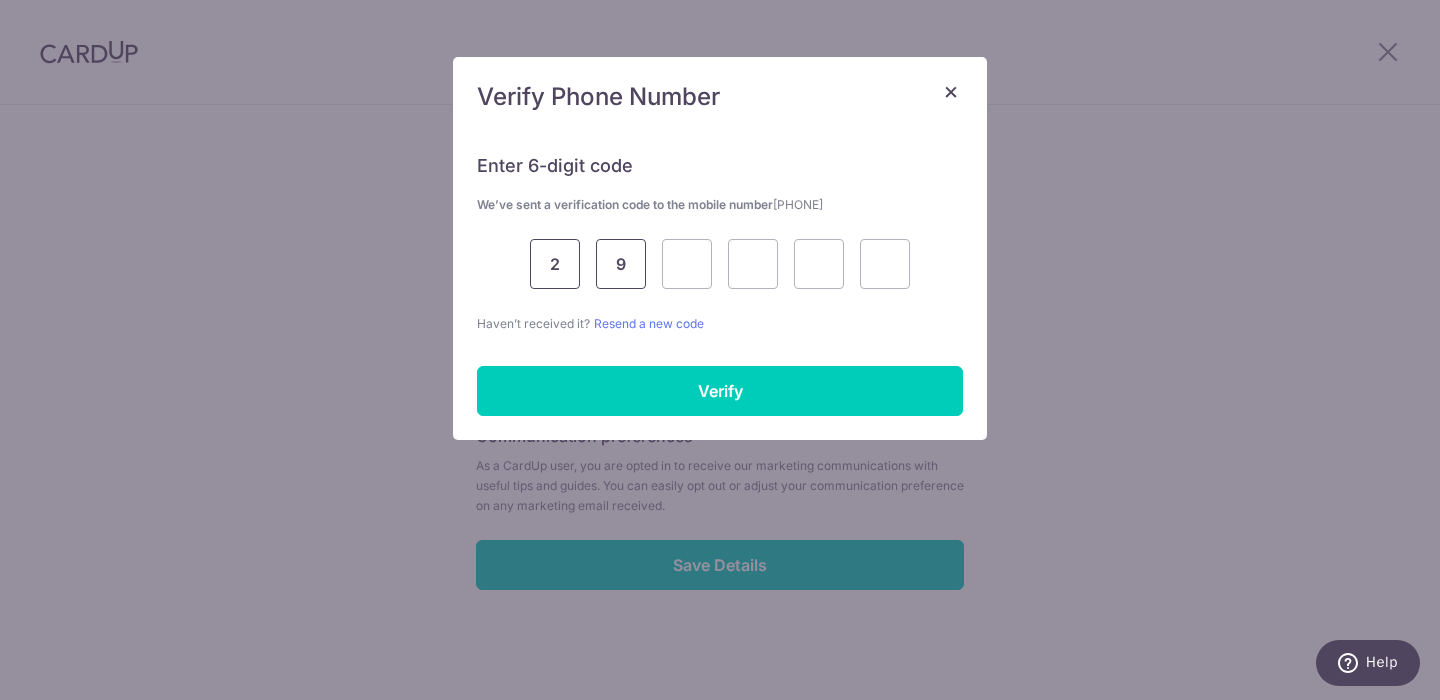 type on "9" 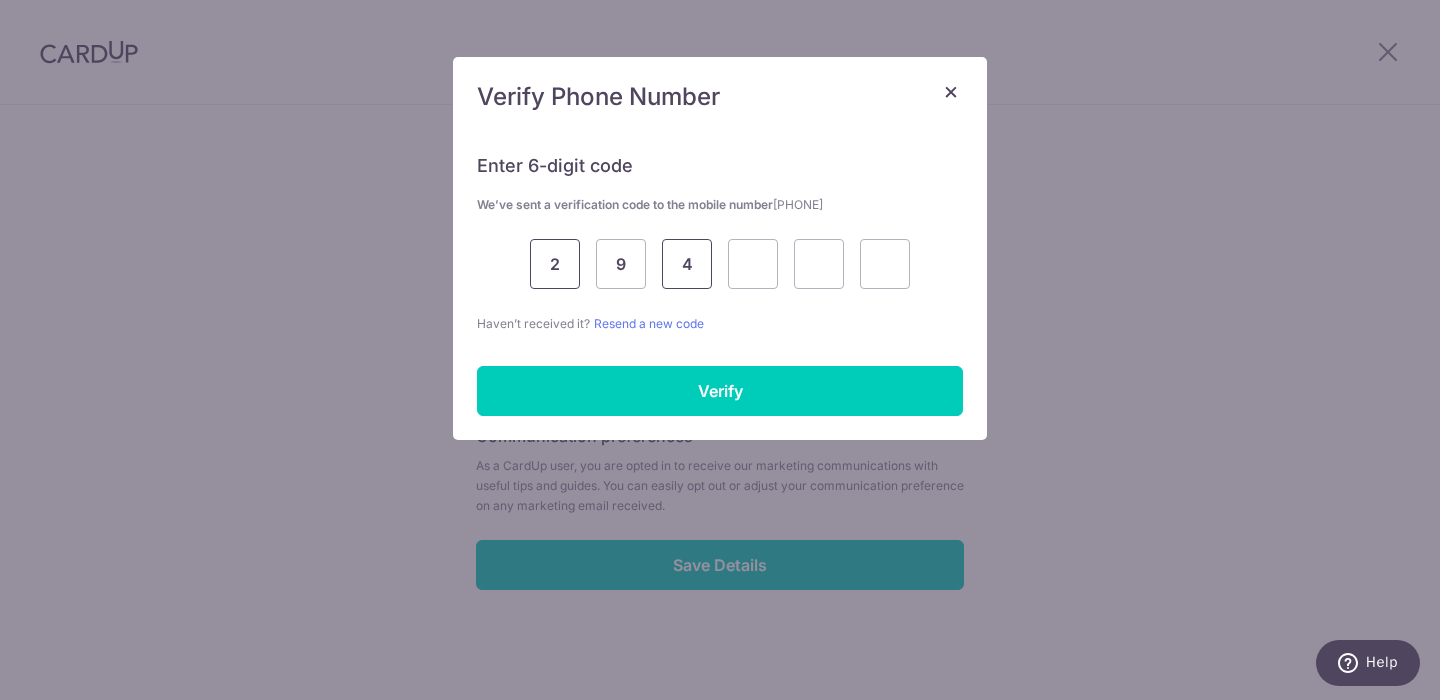 type on "4" 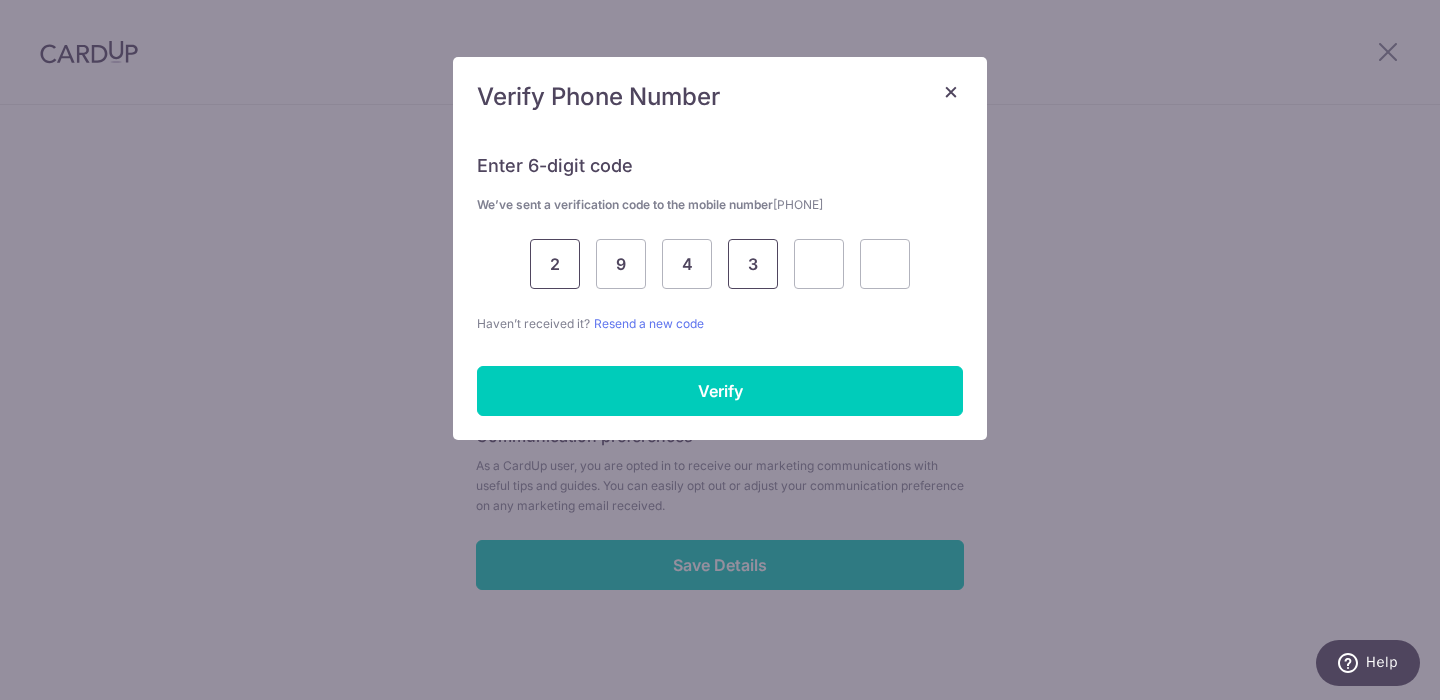 type on "3" 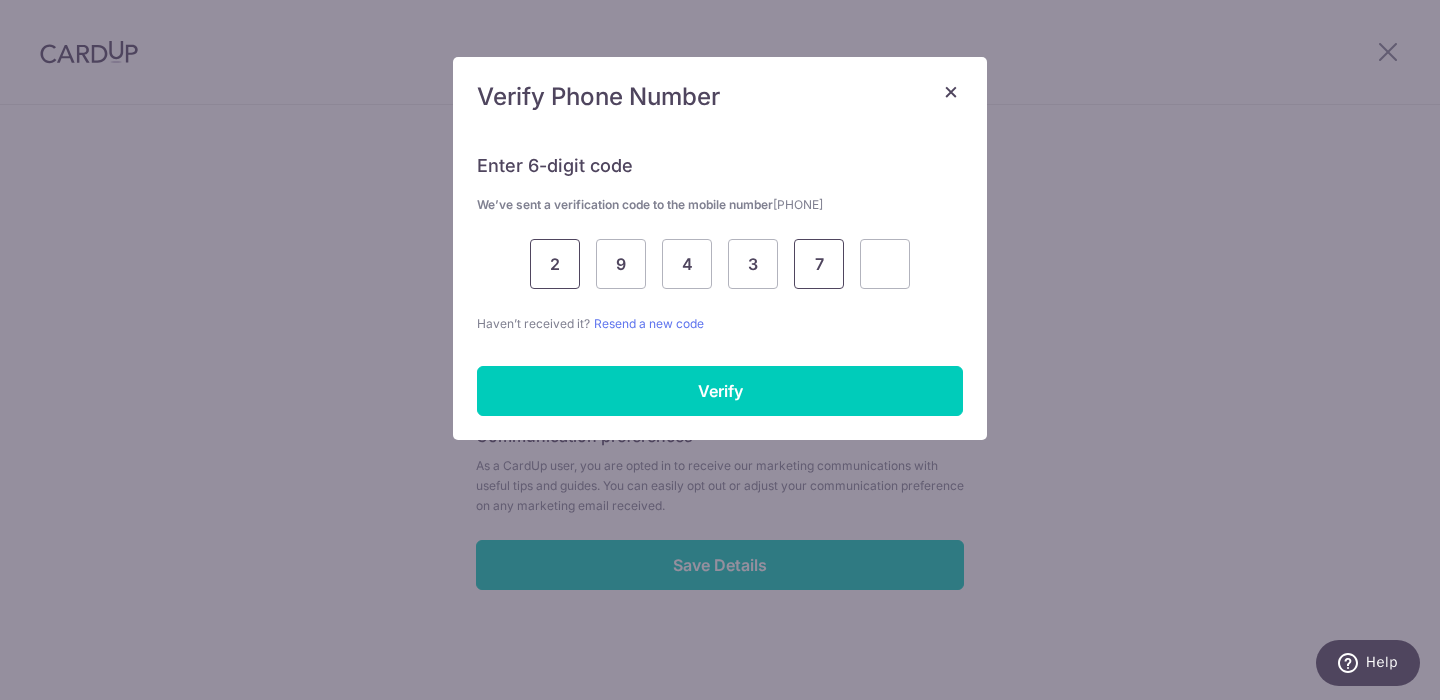 type on "7" 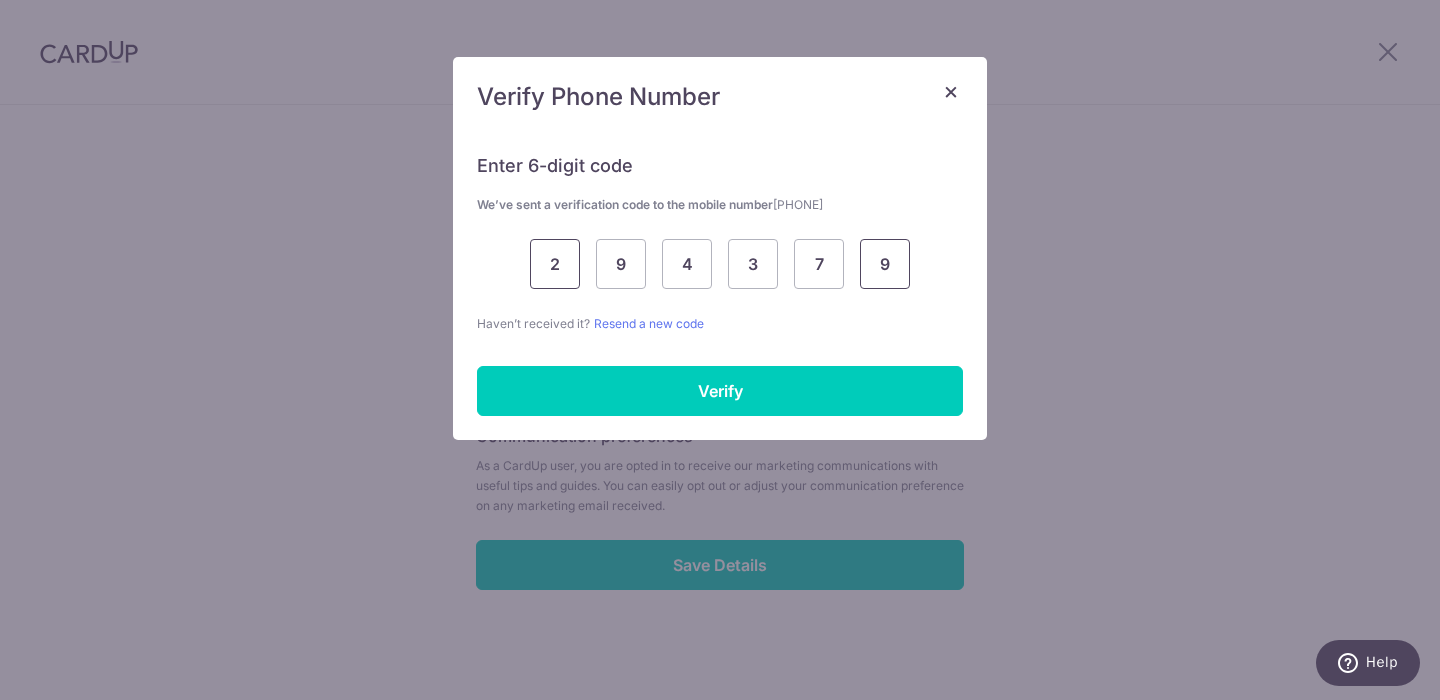 type on "9" 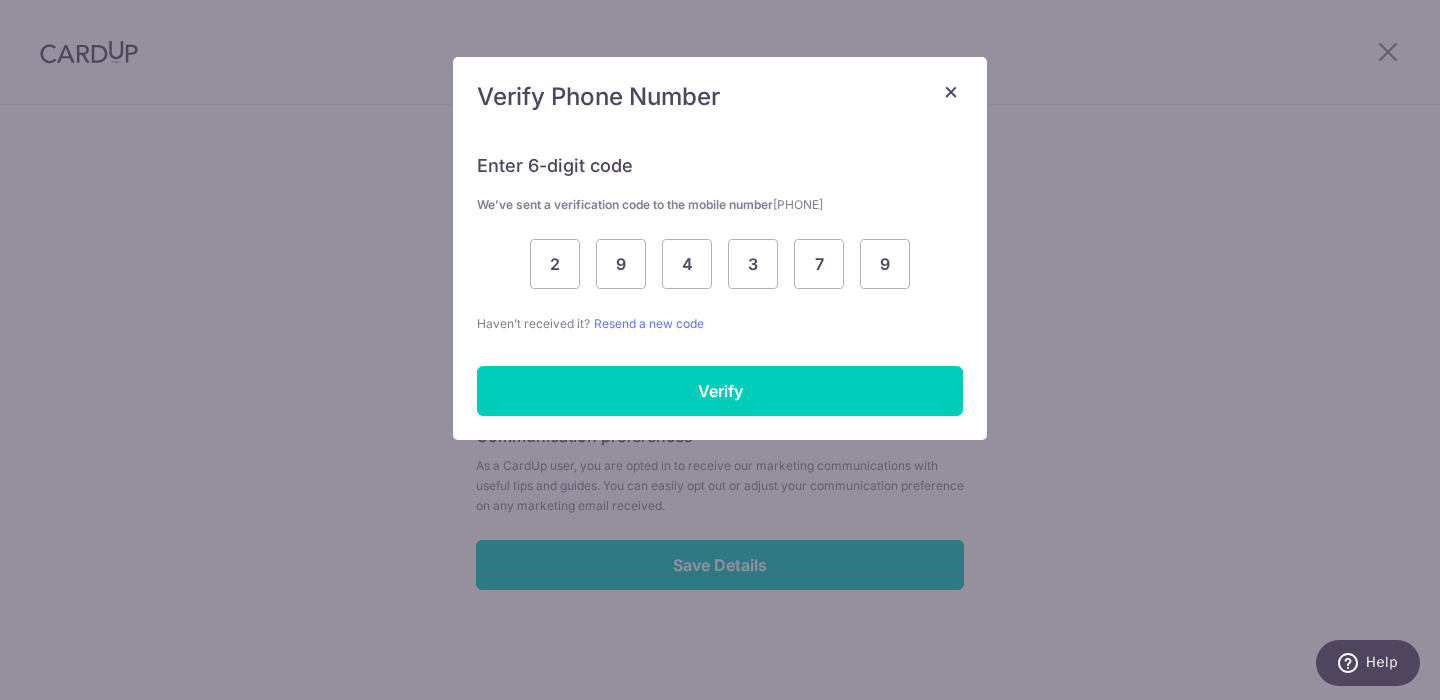 scroll, scrollTop: 781, scrollLeft: 0, axis: vertical 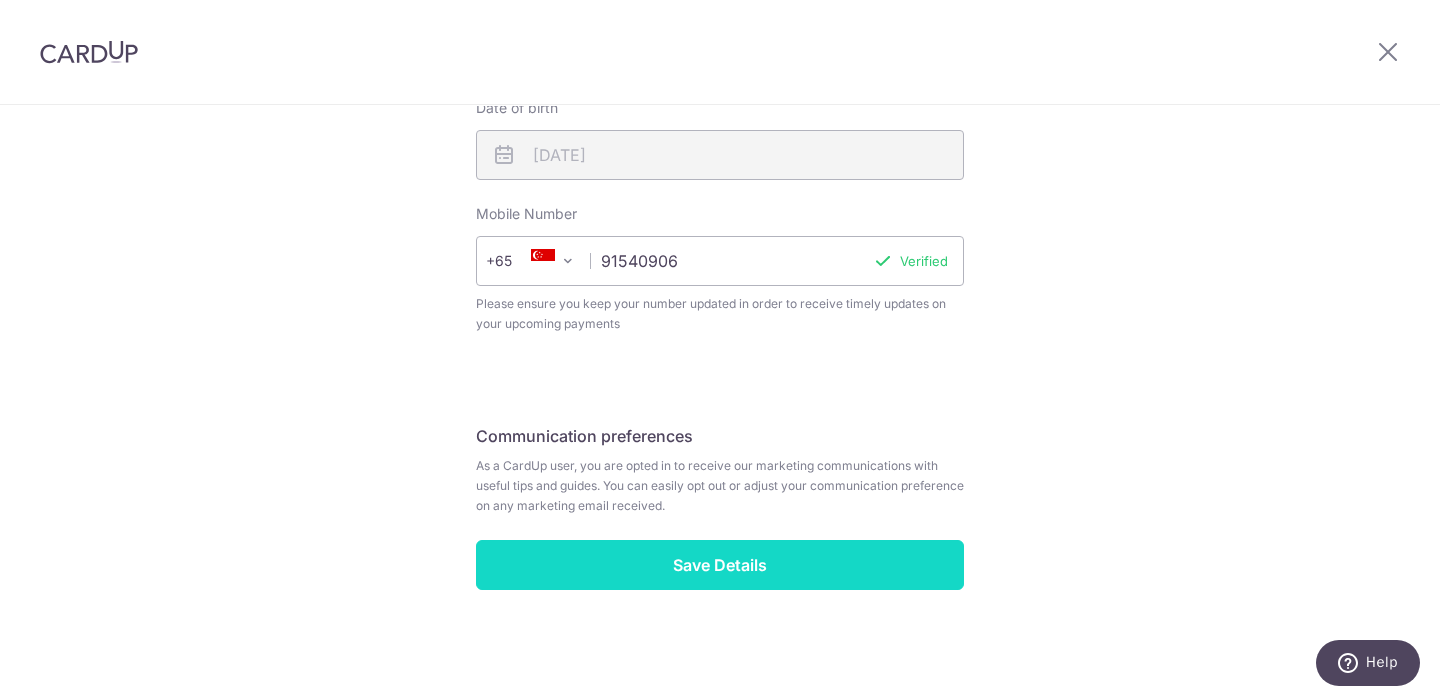 click on "Save Details" at bounding box center [720, 565] 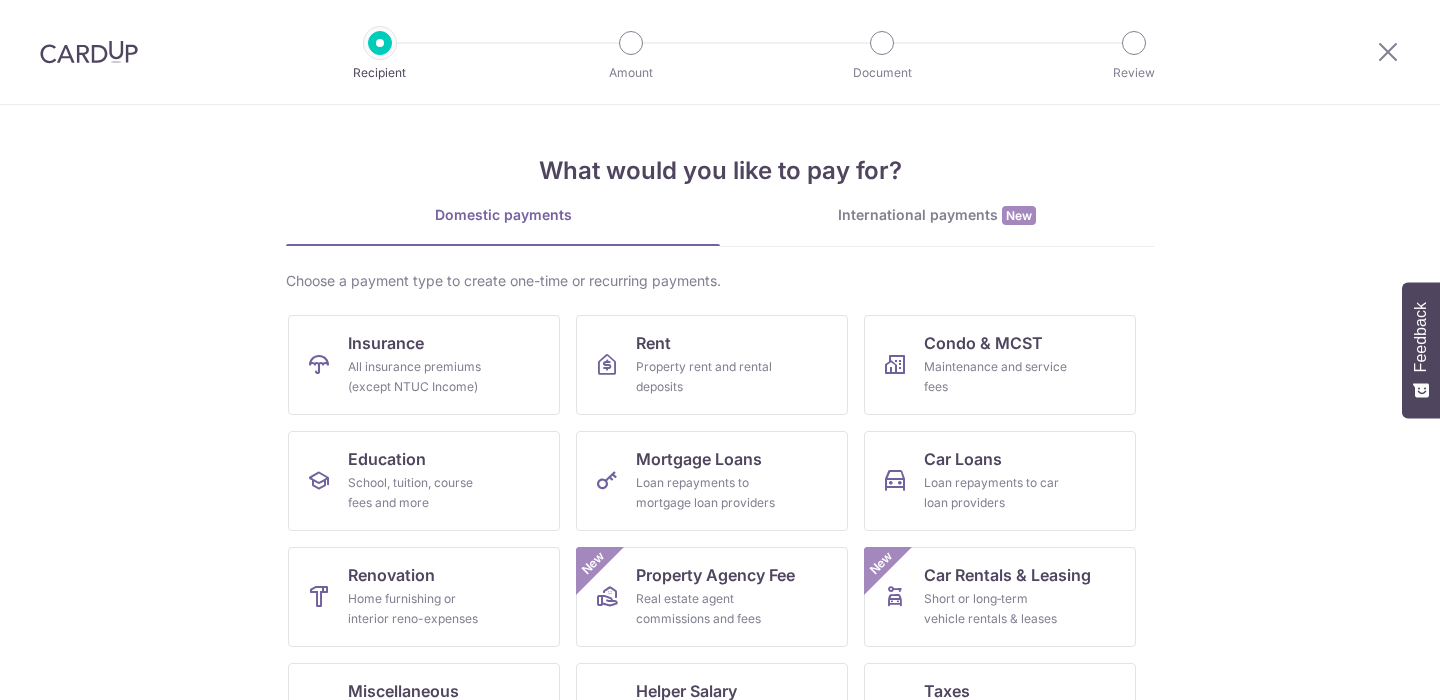 scroll, scrollTop: 0, scrollLeft: 0, axis: both 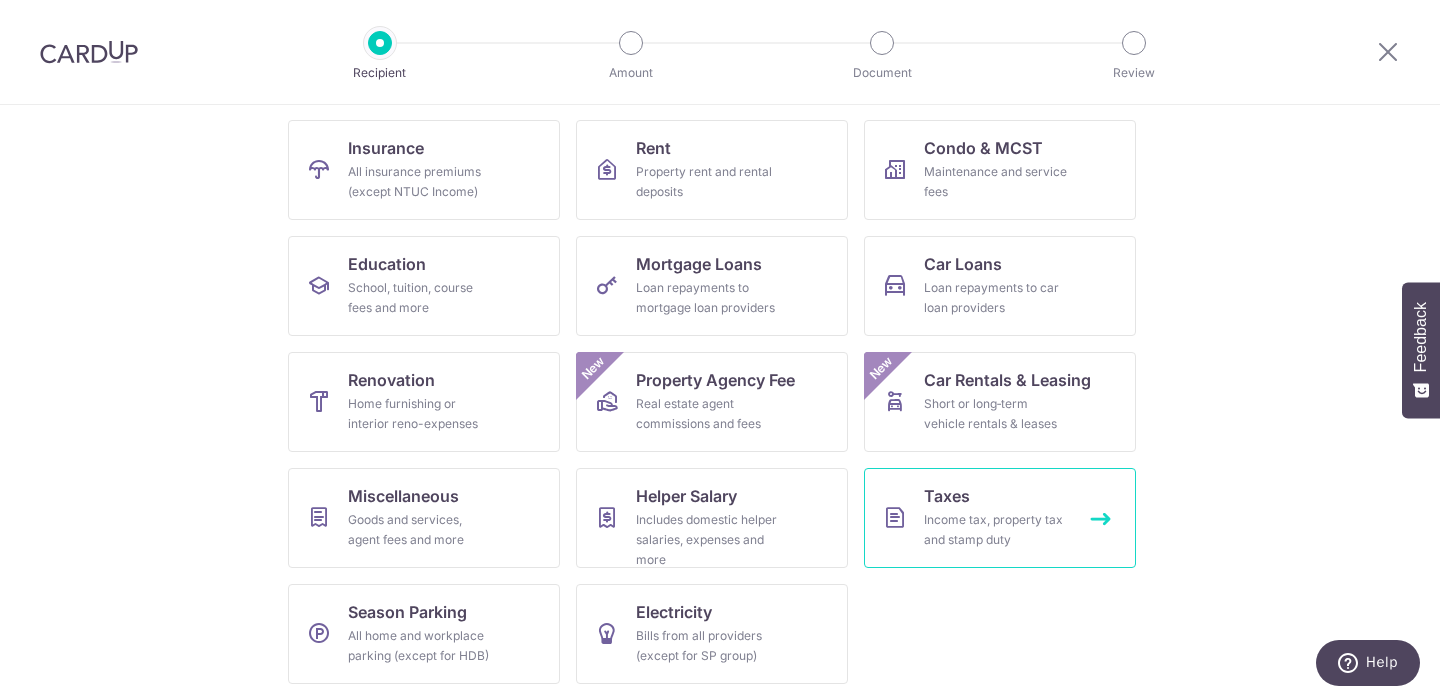 click on "Income tax, property tax and stamp duty" at bounding box center [996, 530] 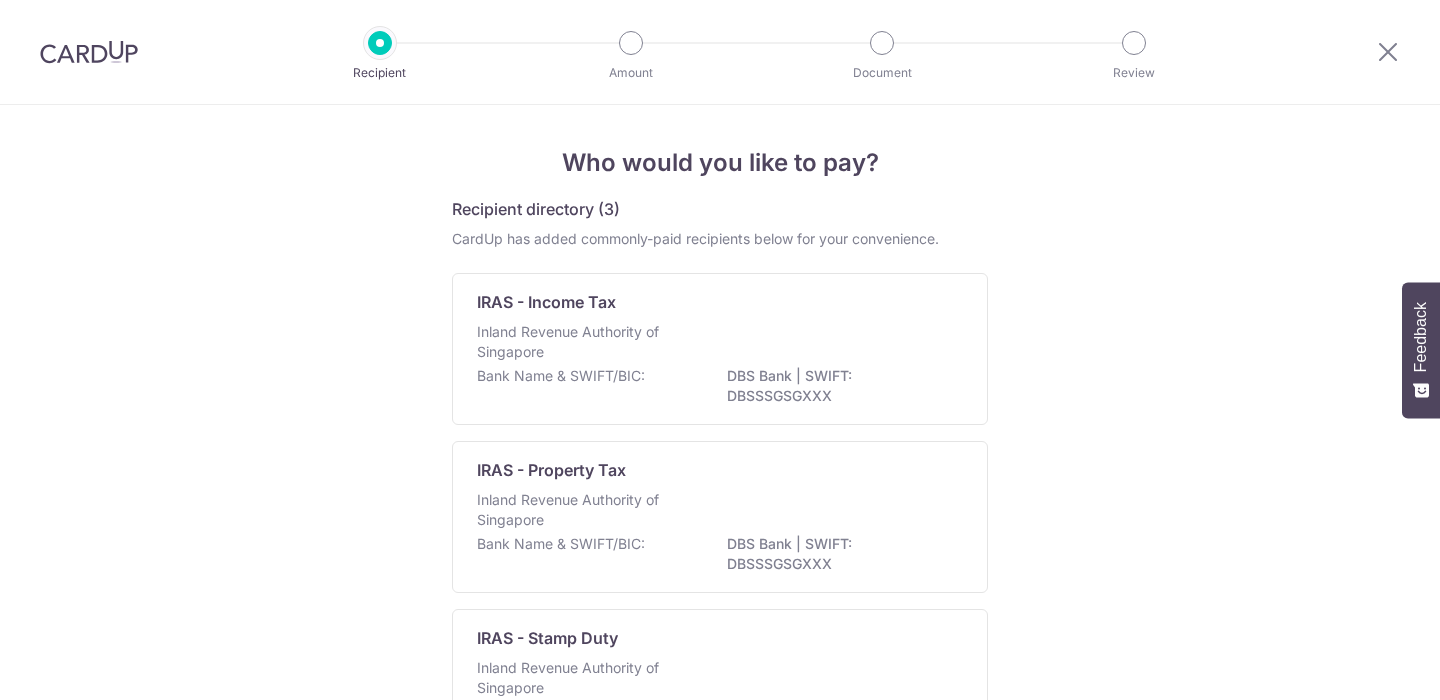 scroll, scrollTop: 0, scrollLeft: 0, axis: both 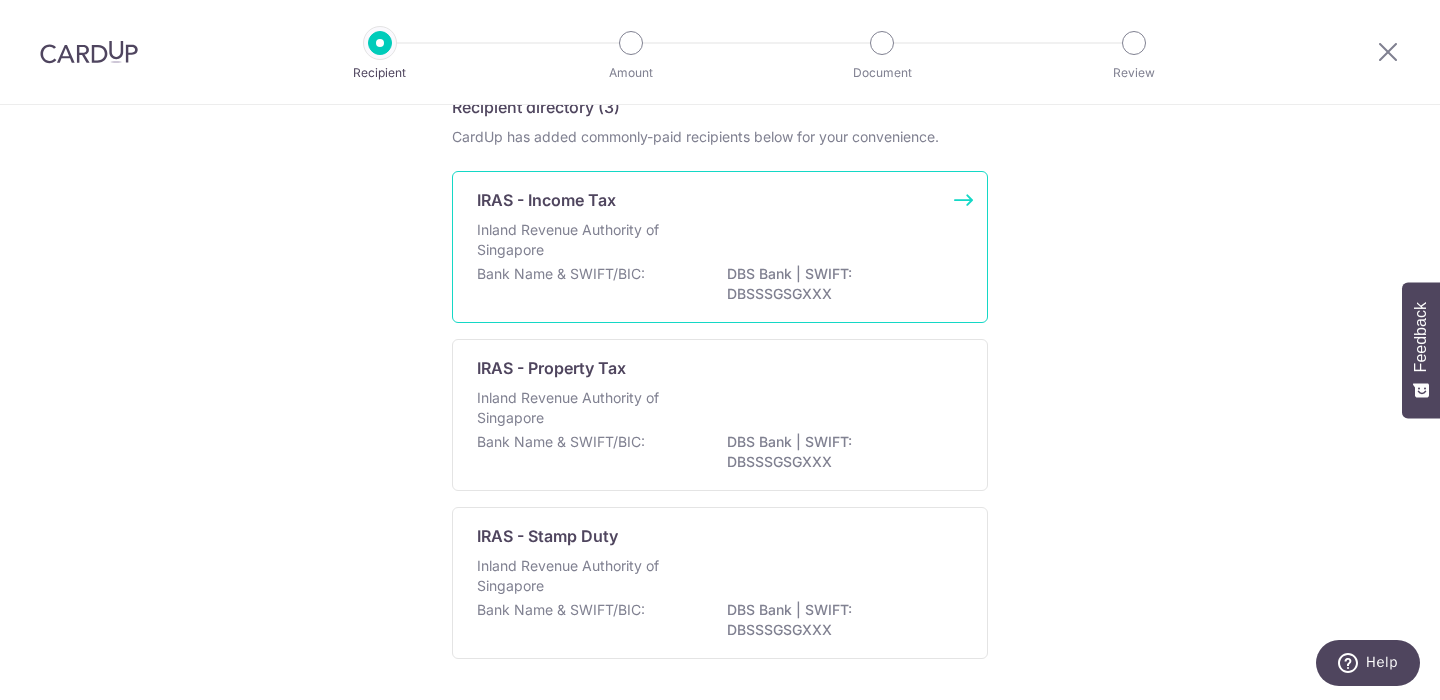 click on "Inland Revenue Authority of Singapore" at bounding box center [720, 242] 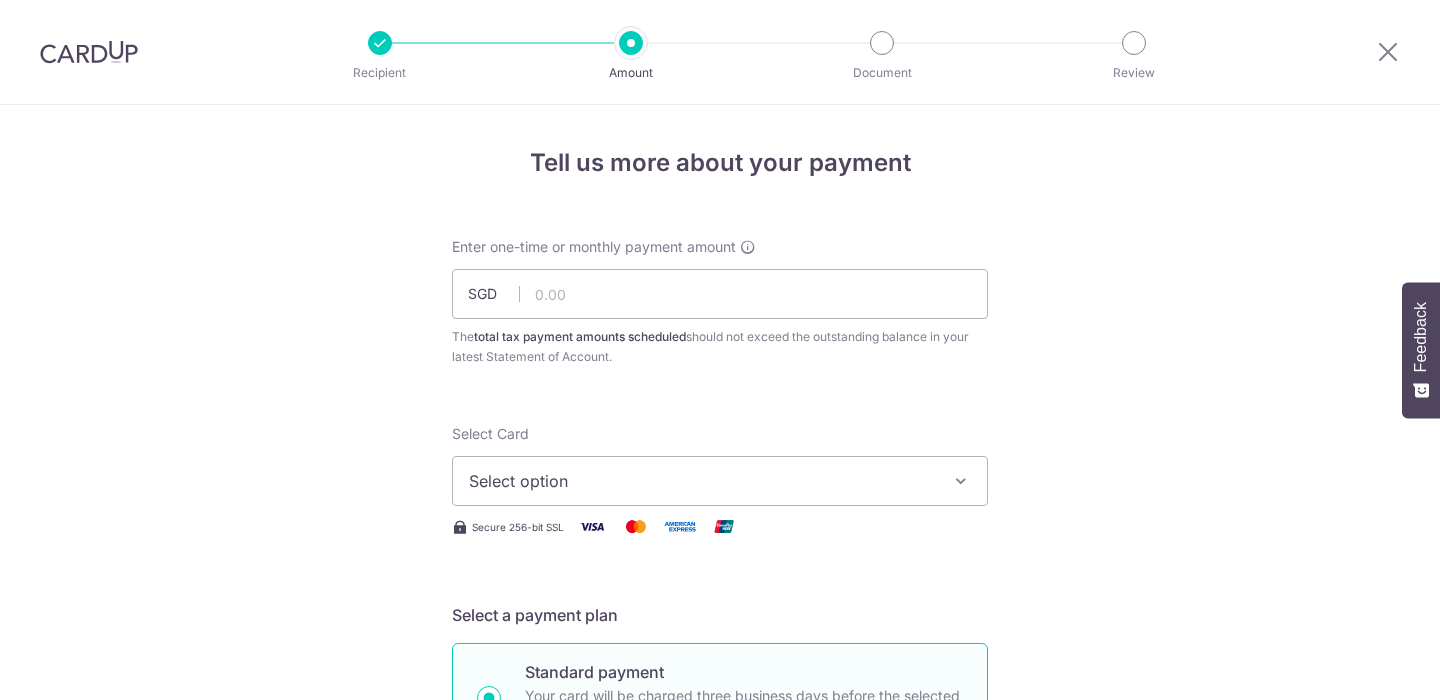 scroll, scrollTop: 0, scrollLeft: 0, axis: both 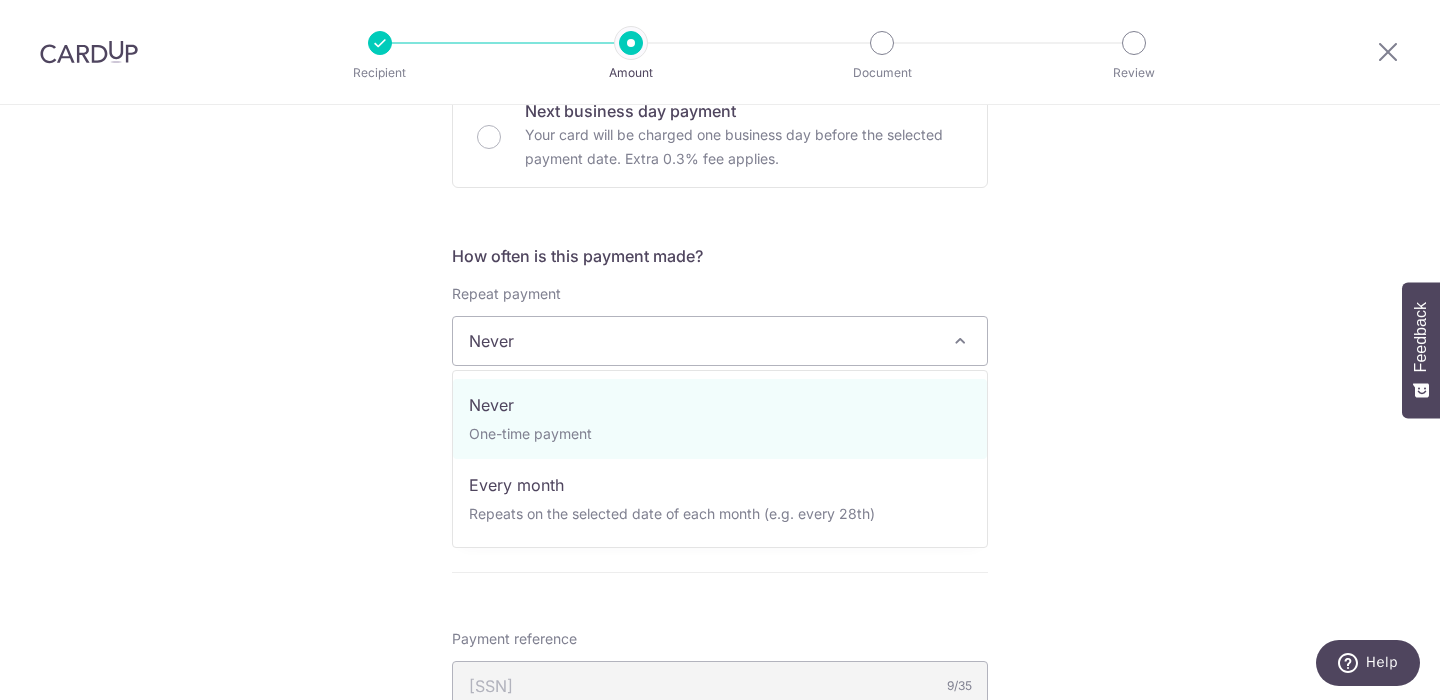 click on "Never" at bounding box center [720, 341] 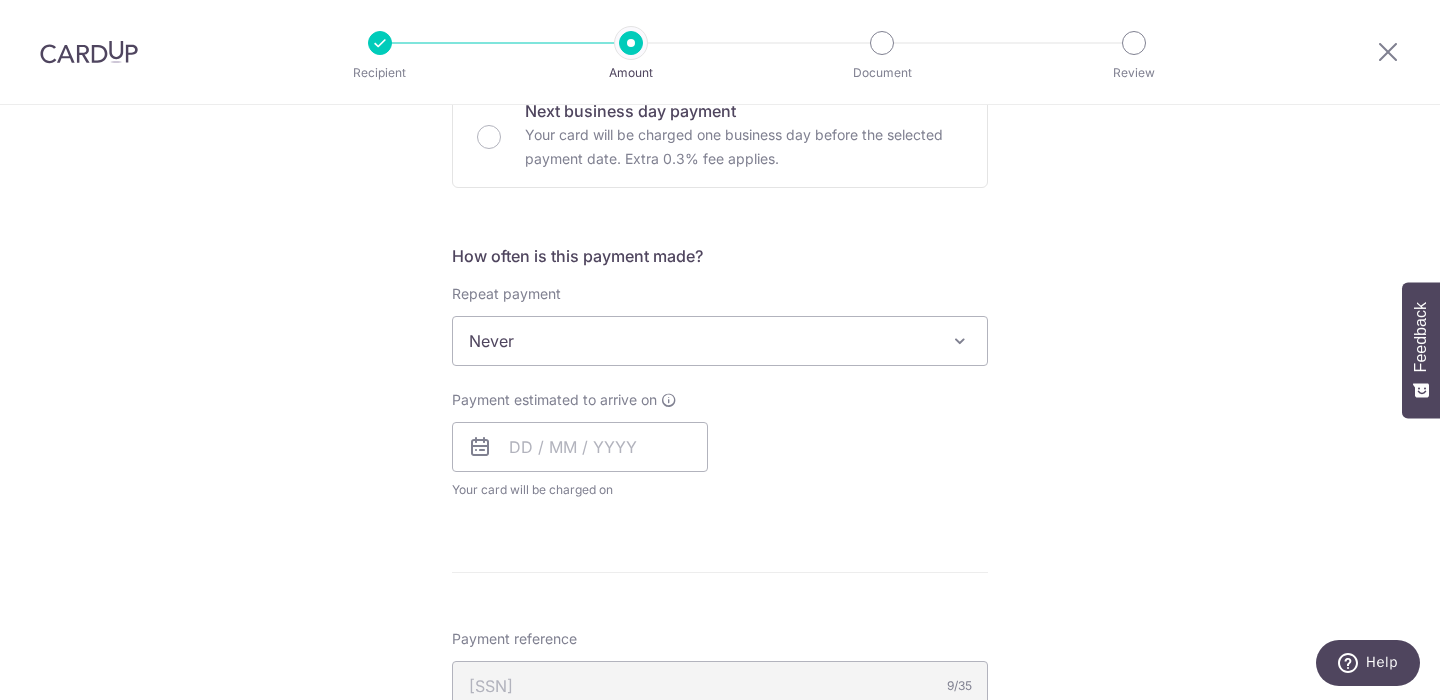 click on "Tell us more about your payment
Enter one-time or monthly payment amount
SGD
The  total tax payment amounts scheduled  should not exceed the outstanding balance in your latest Statement of Account.
Select Card
Select option
Add credit card
Secure 256-bit SSL
Text
New card details
Card" at bounding box center [720, 350] 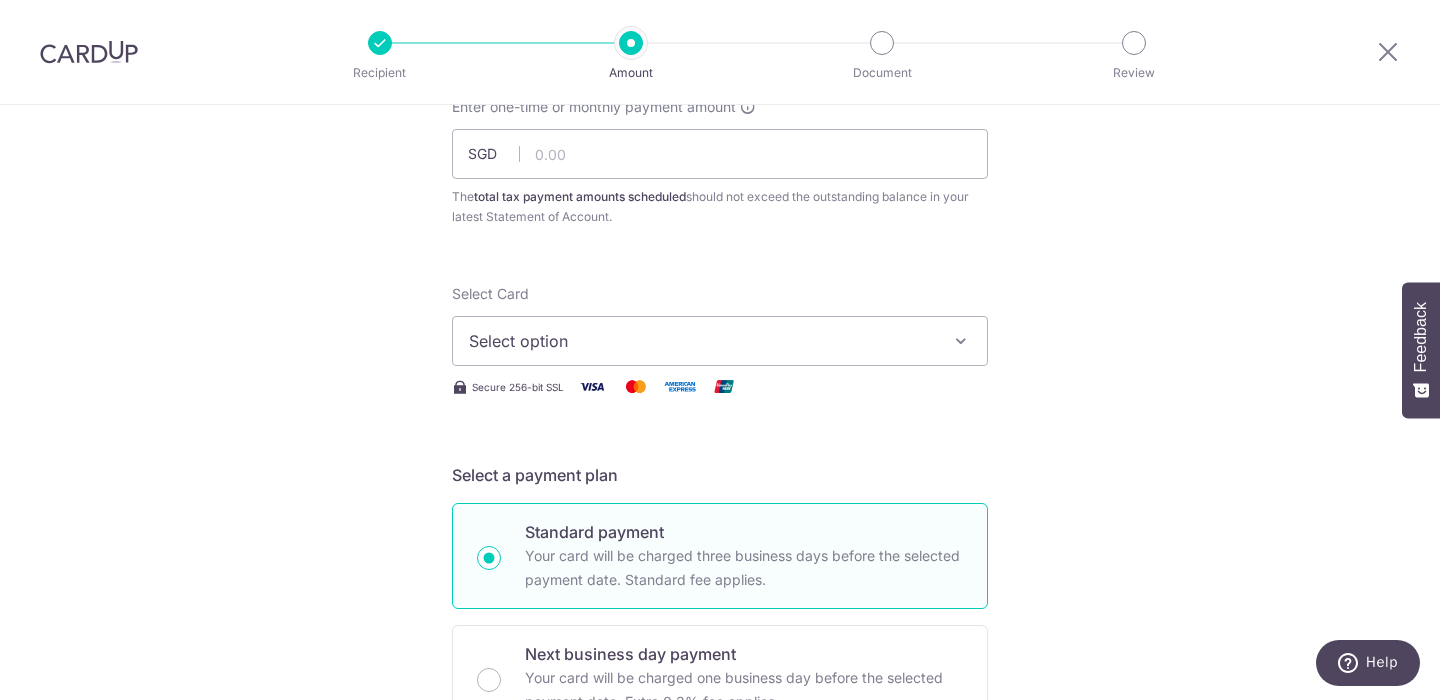 scroll, scrollTop: 136, scrollLeft: 0, axis: vertical 